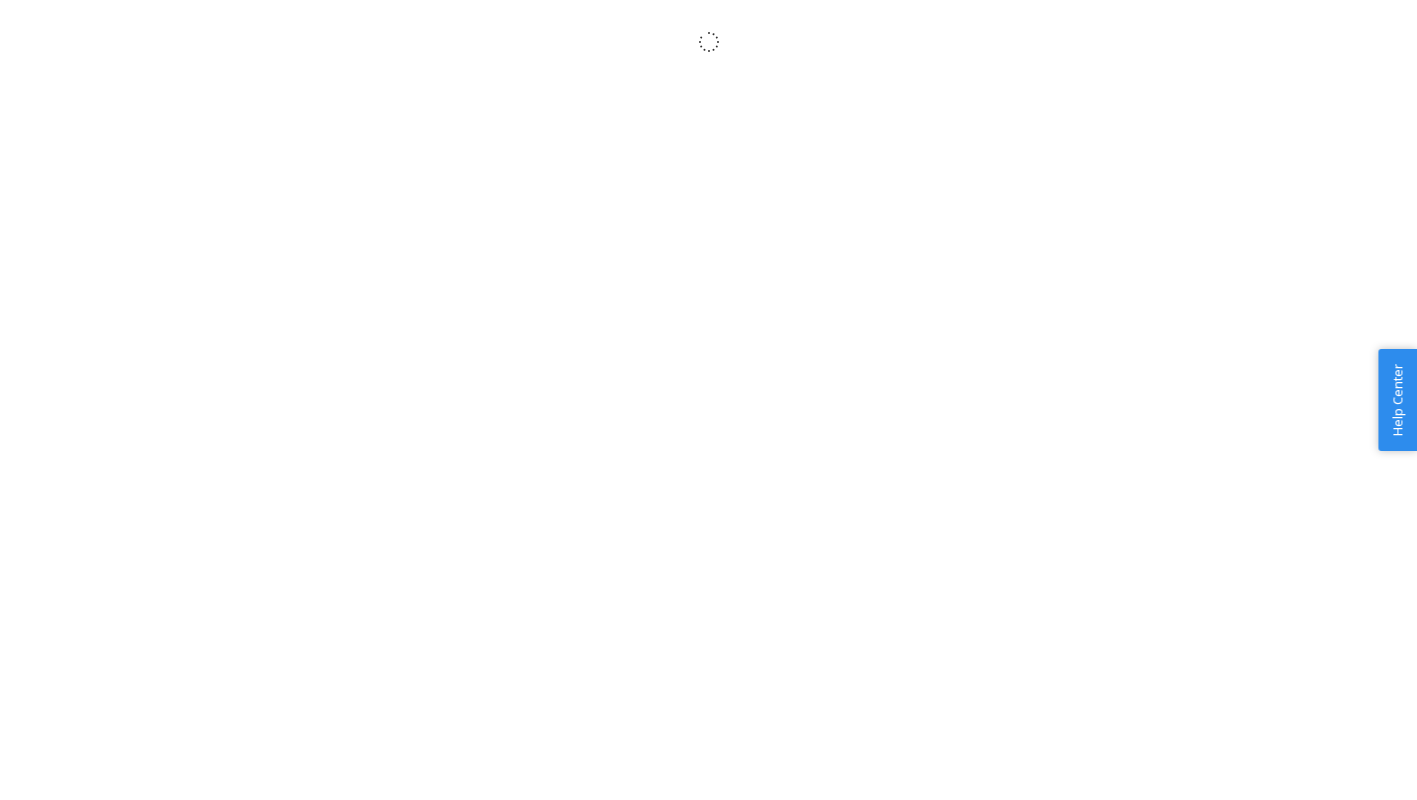 scroll, scrollTop: 0, scrollLeft: 0, axis: both 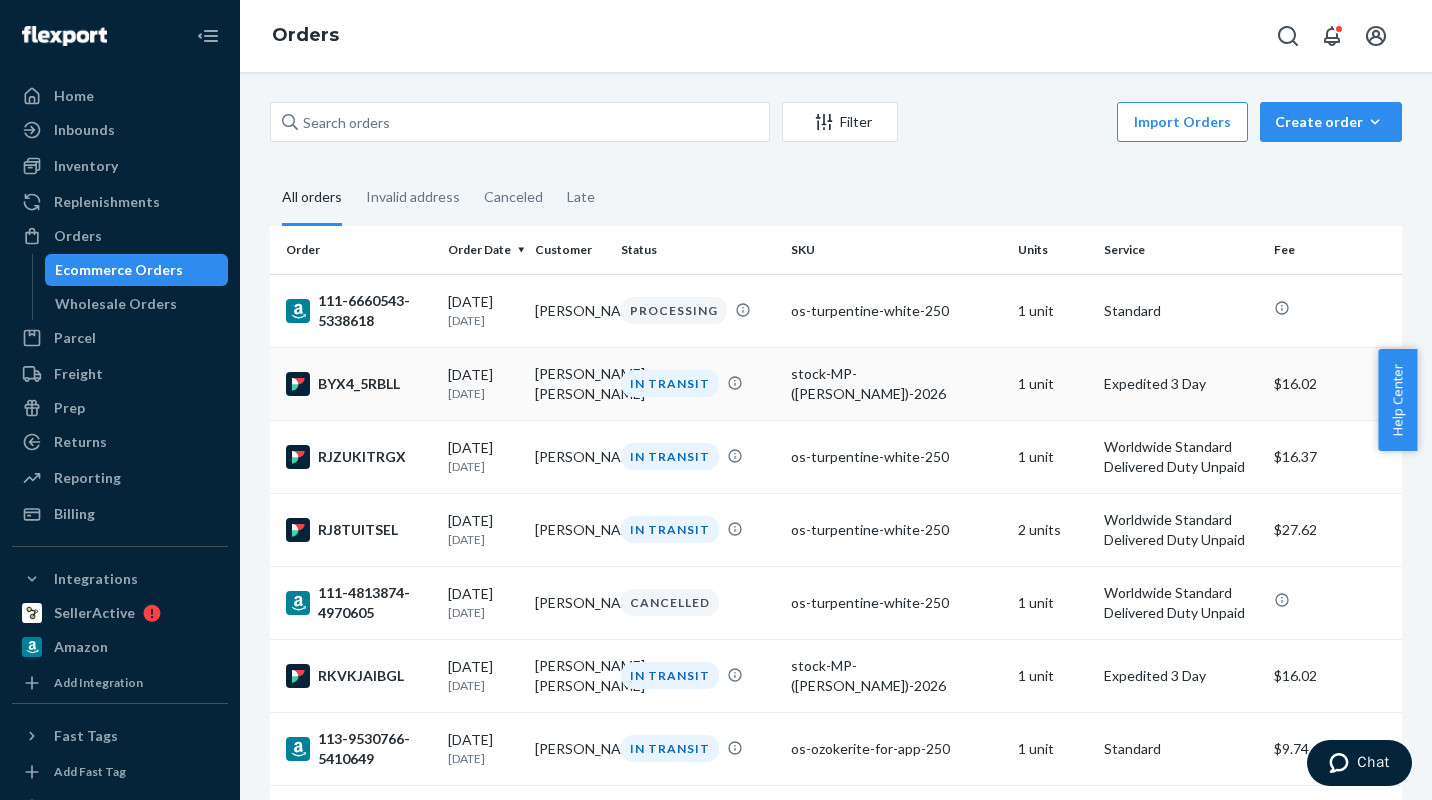 click on "stock-MP-([PERSON_NAME])-2026" at bounding box center (896, 384) 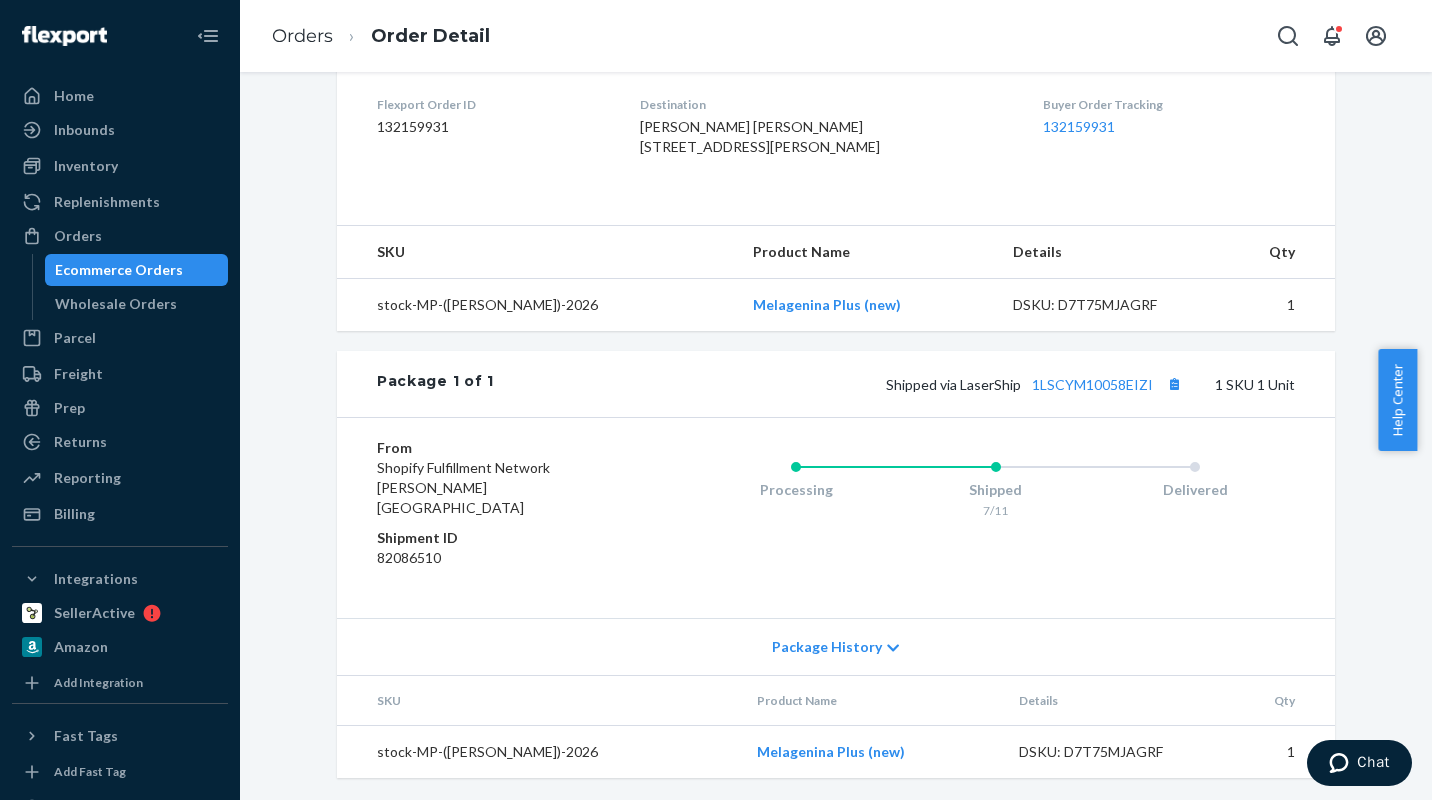 scroll, scrollTop: 516, scrollLeft: 0, axis: vertical 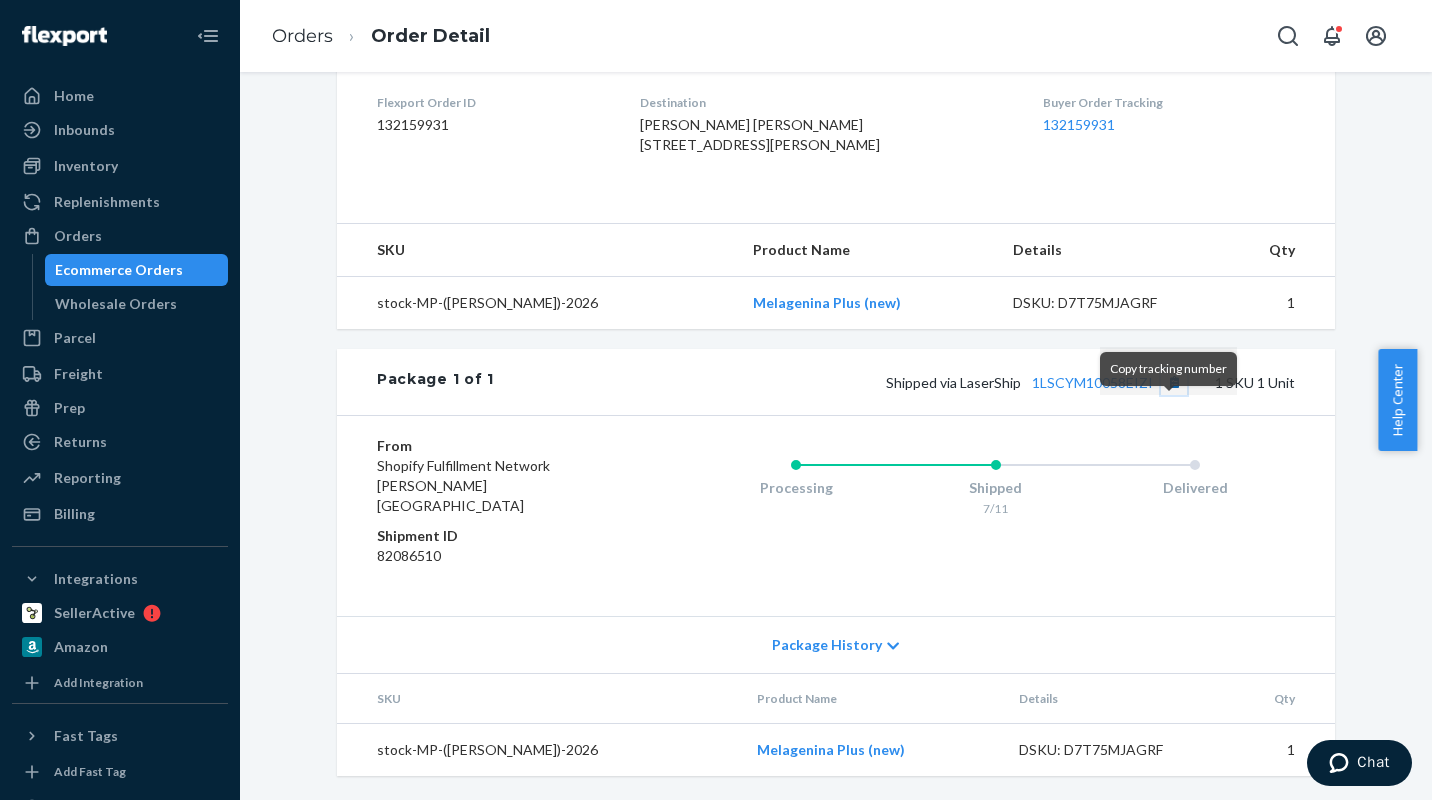 click at bounding box center (1174, 382) 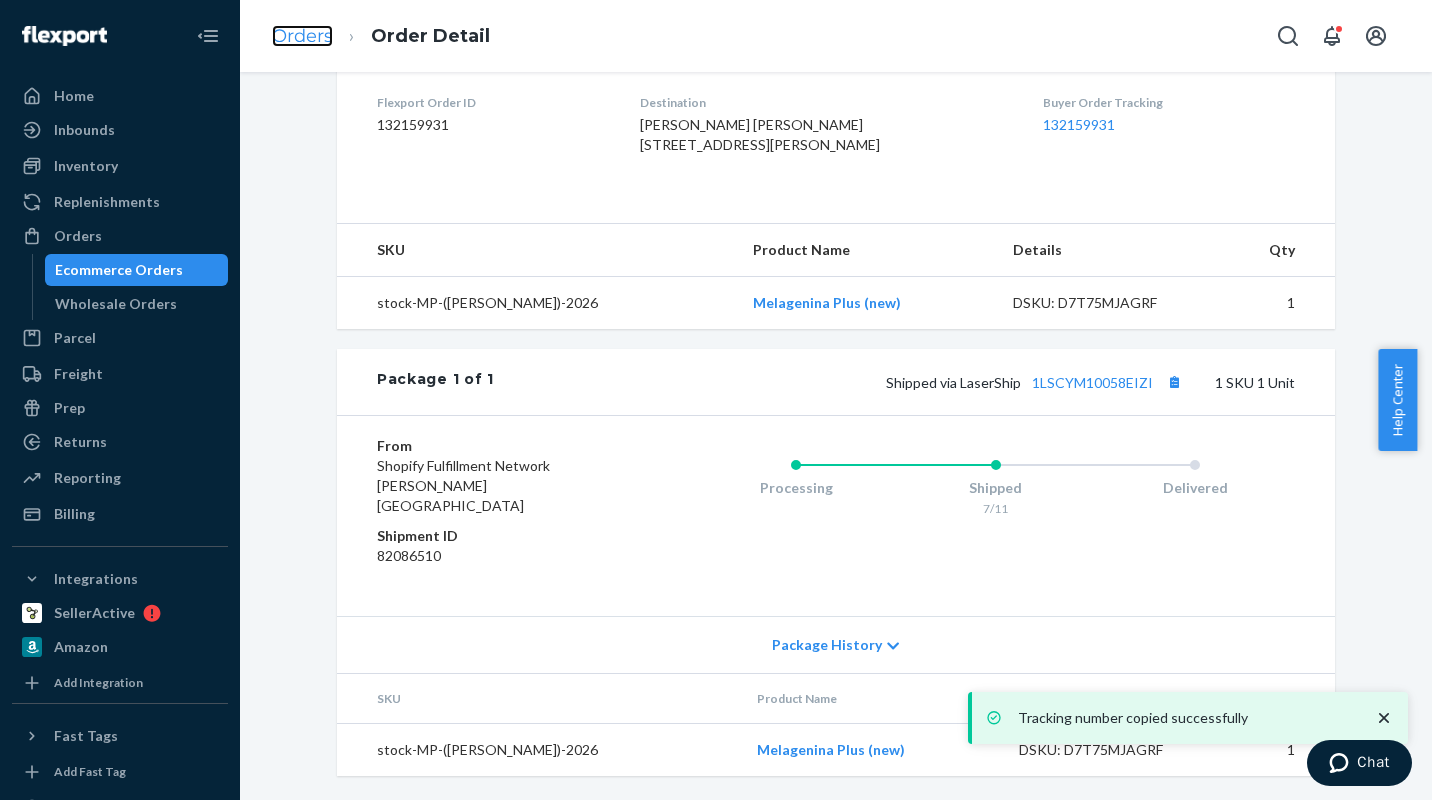 click on "Orders" at bounding box center [302, 36] 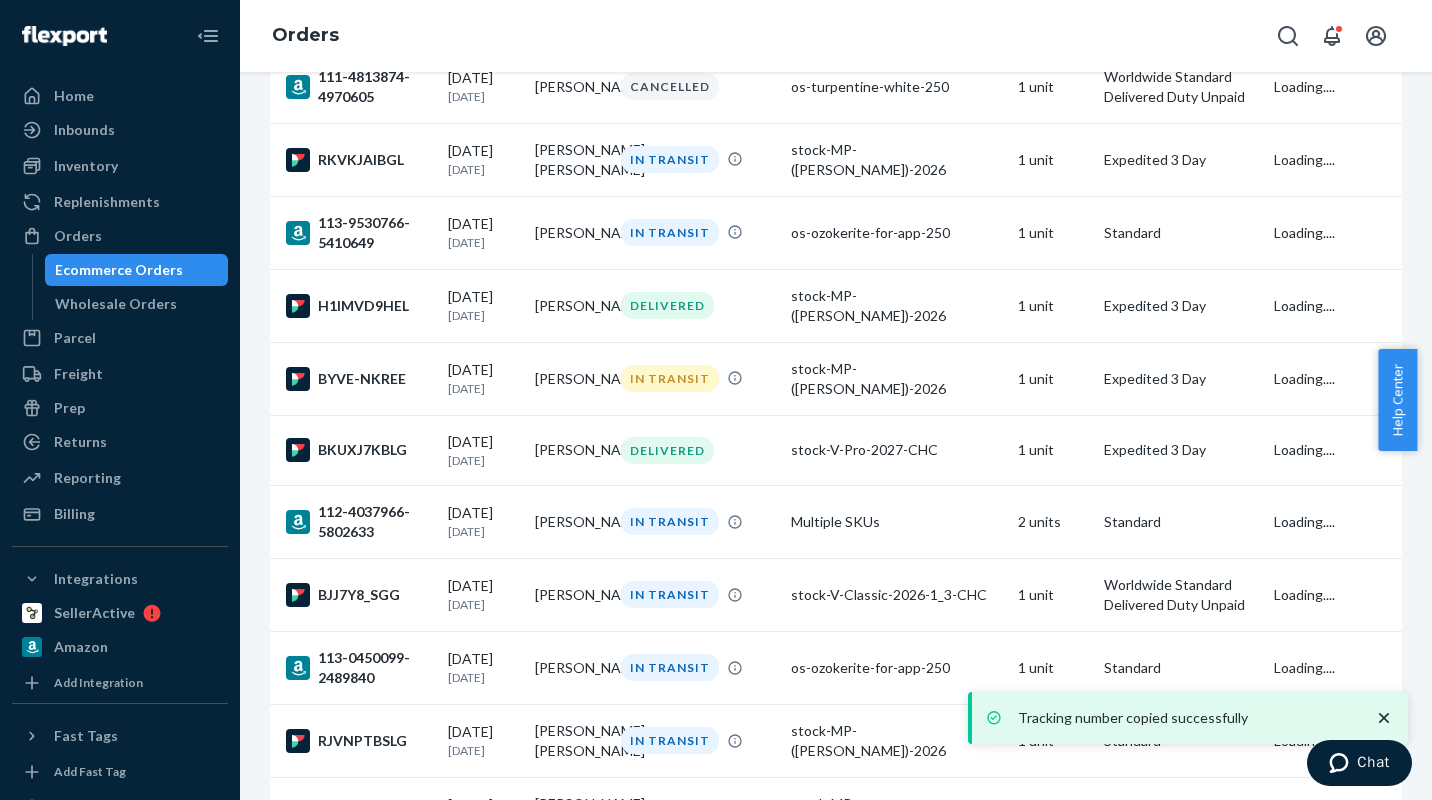 scroll, scrollTop: 0, scrollLeft: 0, axis: both 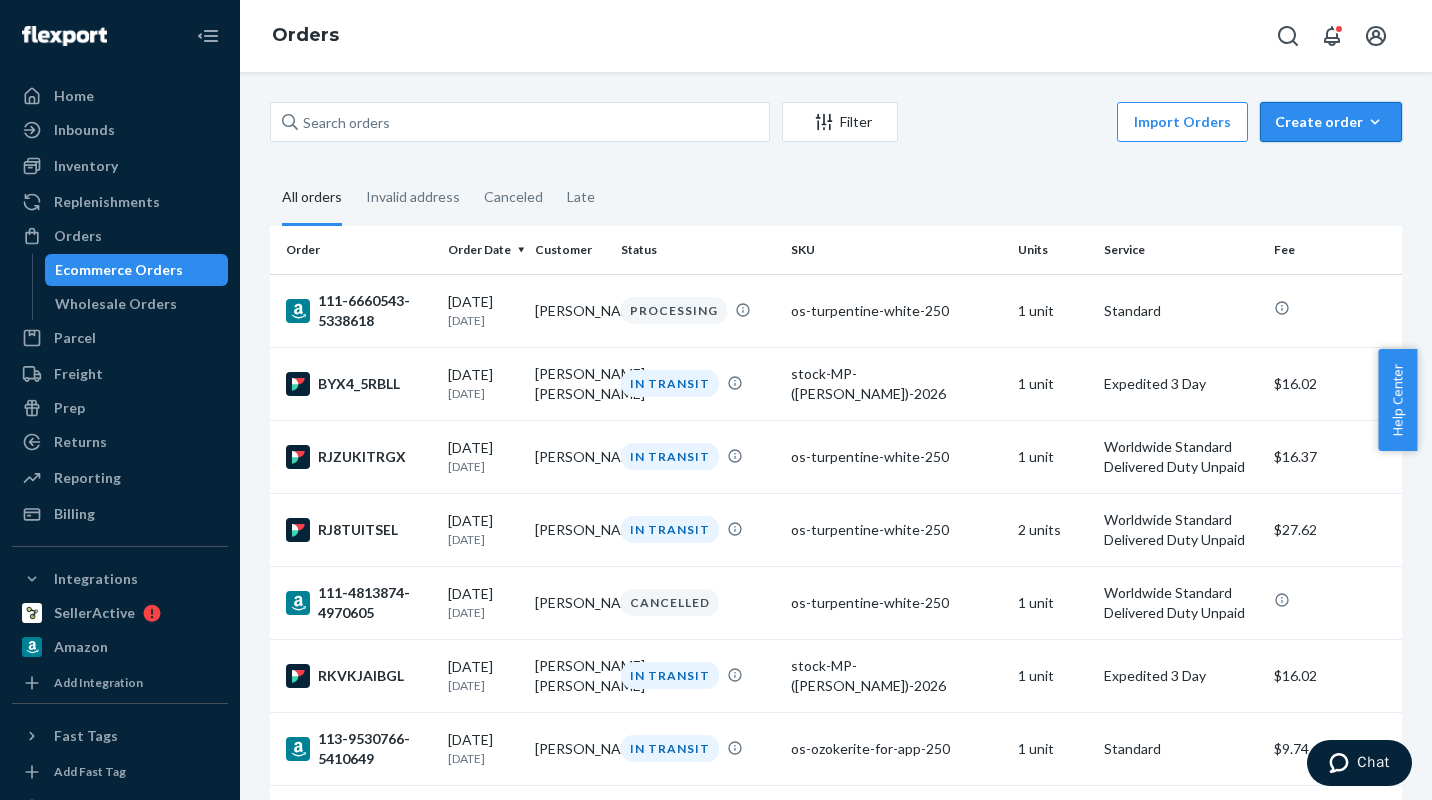 click on "Create order" at bounding box center (1331, 122) 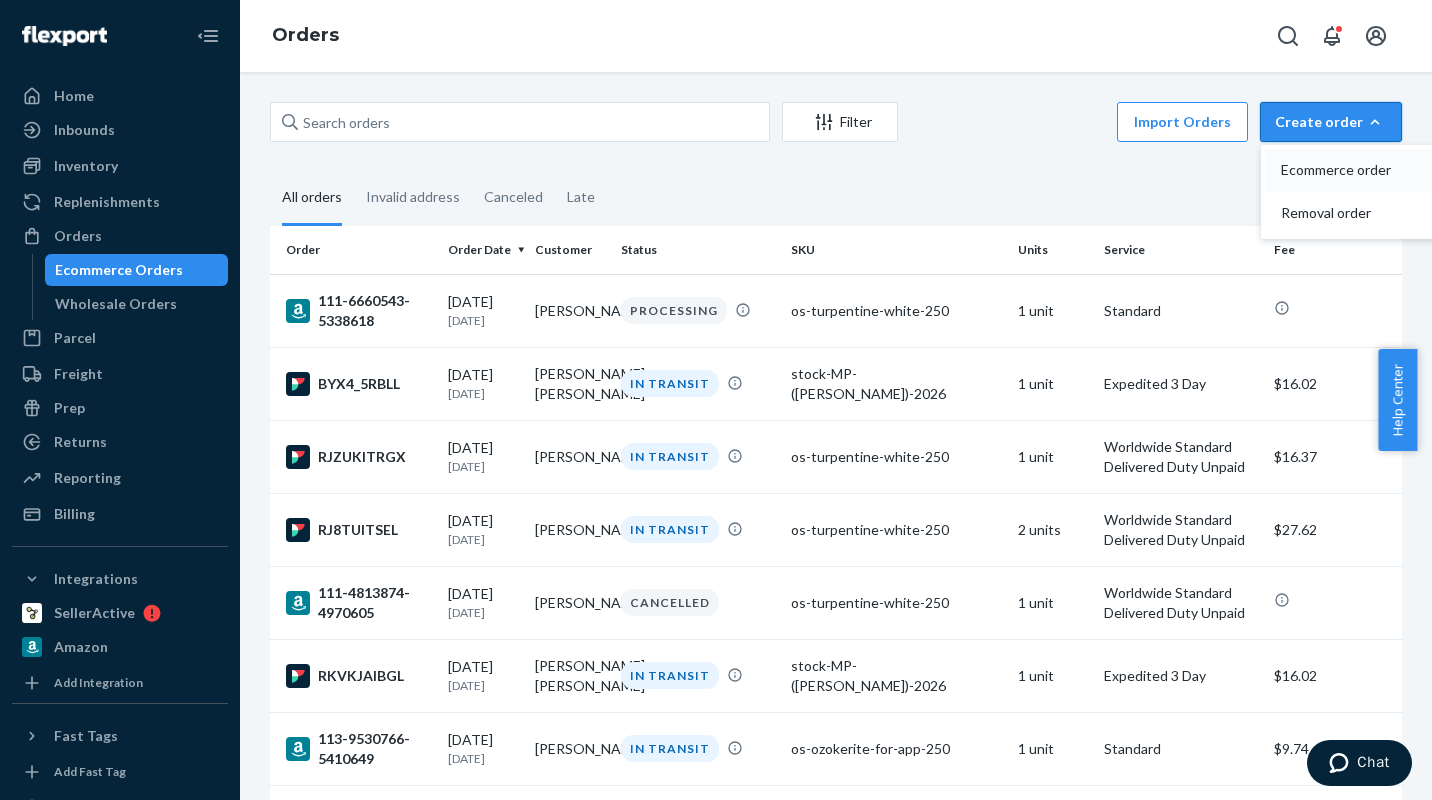 click on "Ecommerce order" at bounding box center [1361, 170] 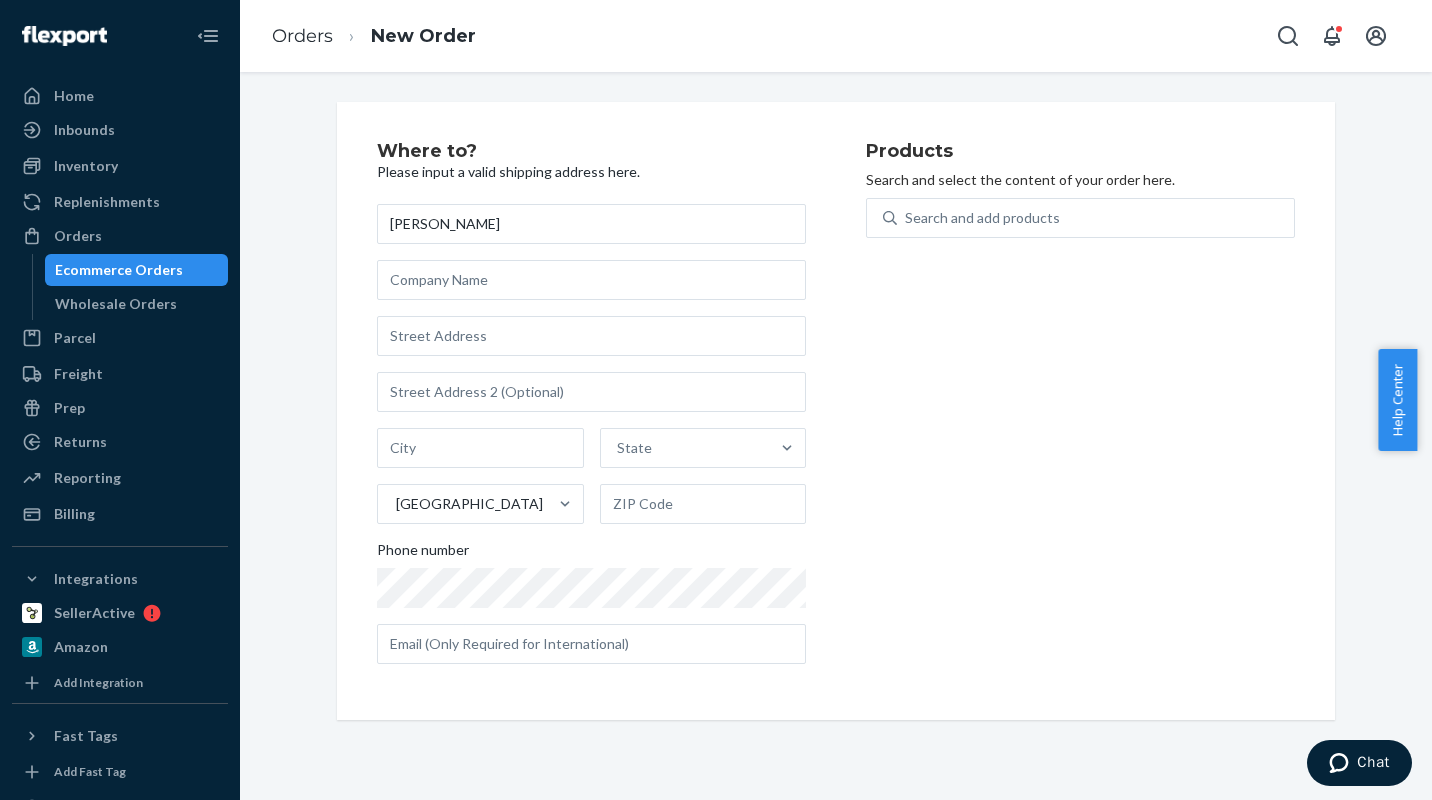 type on "[PERSON_NAME]" 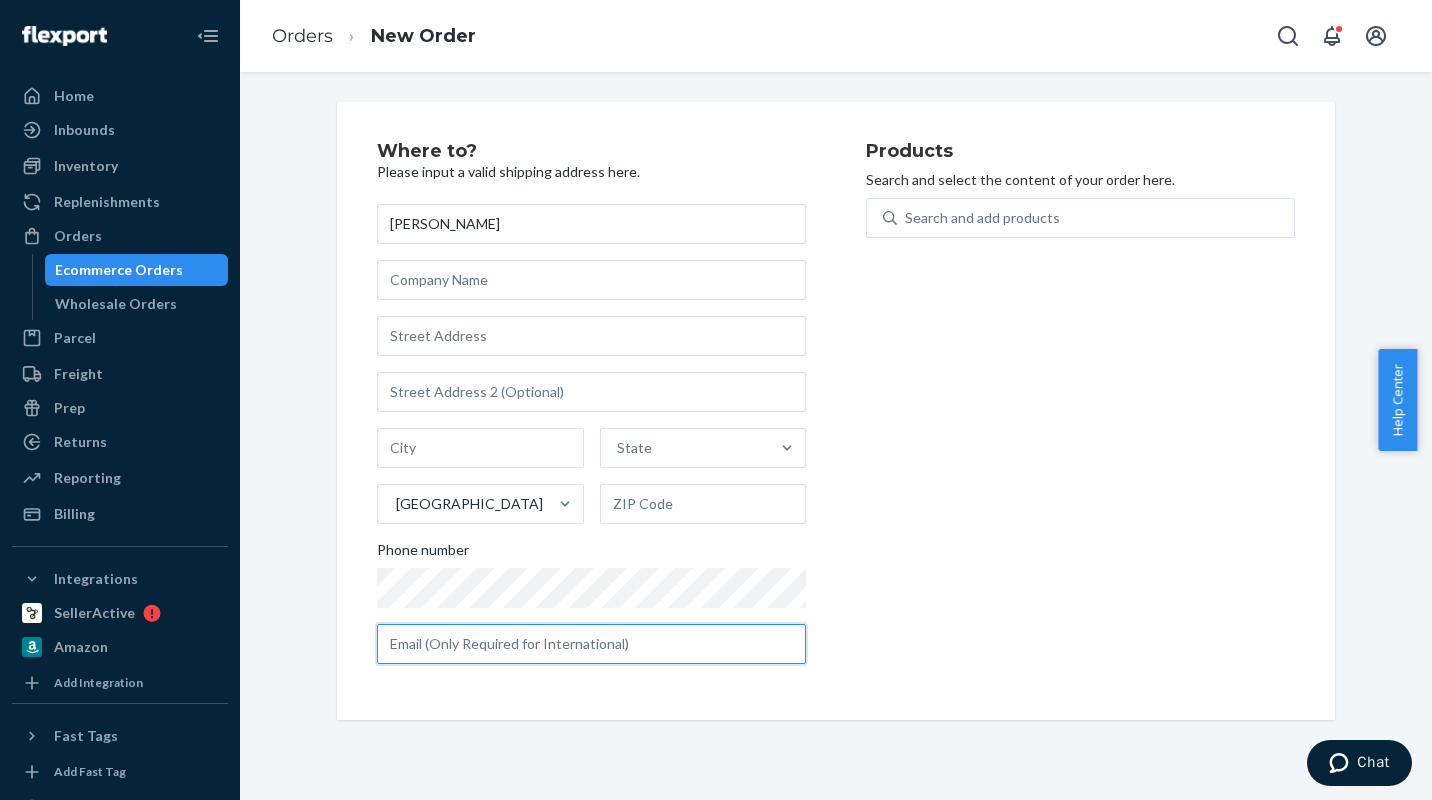 click at bounding box center (591, 644) 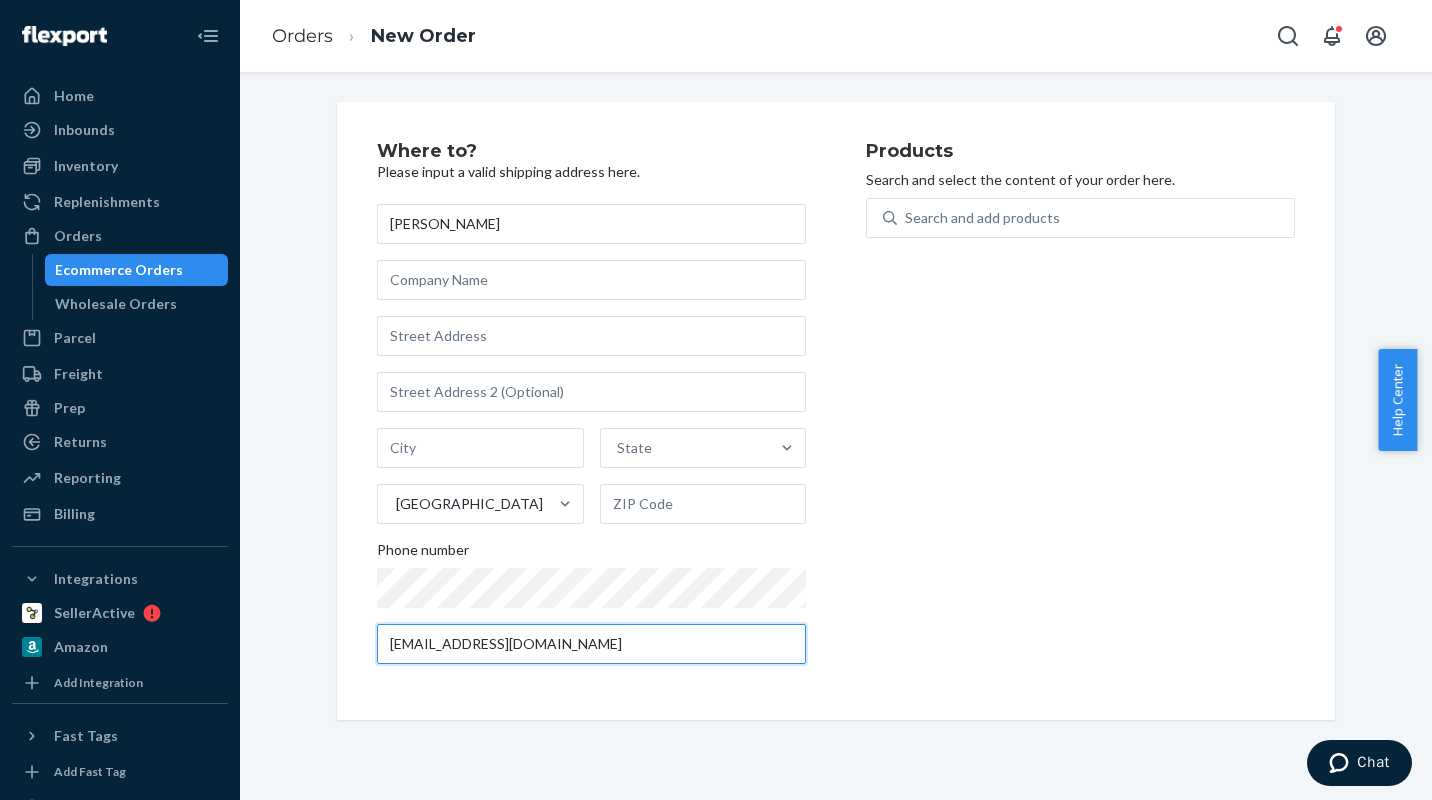 type on "[EMAIL_ADDRESS][DOMAIN_NAME]" 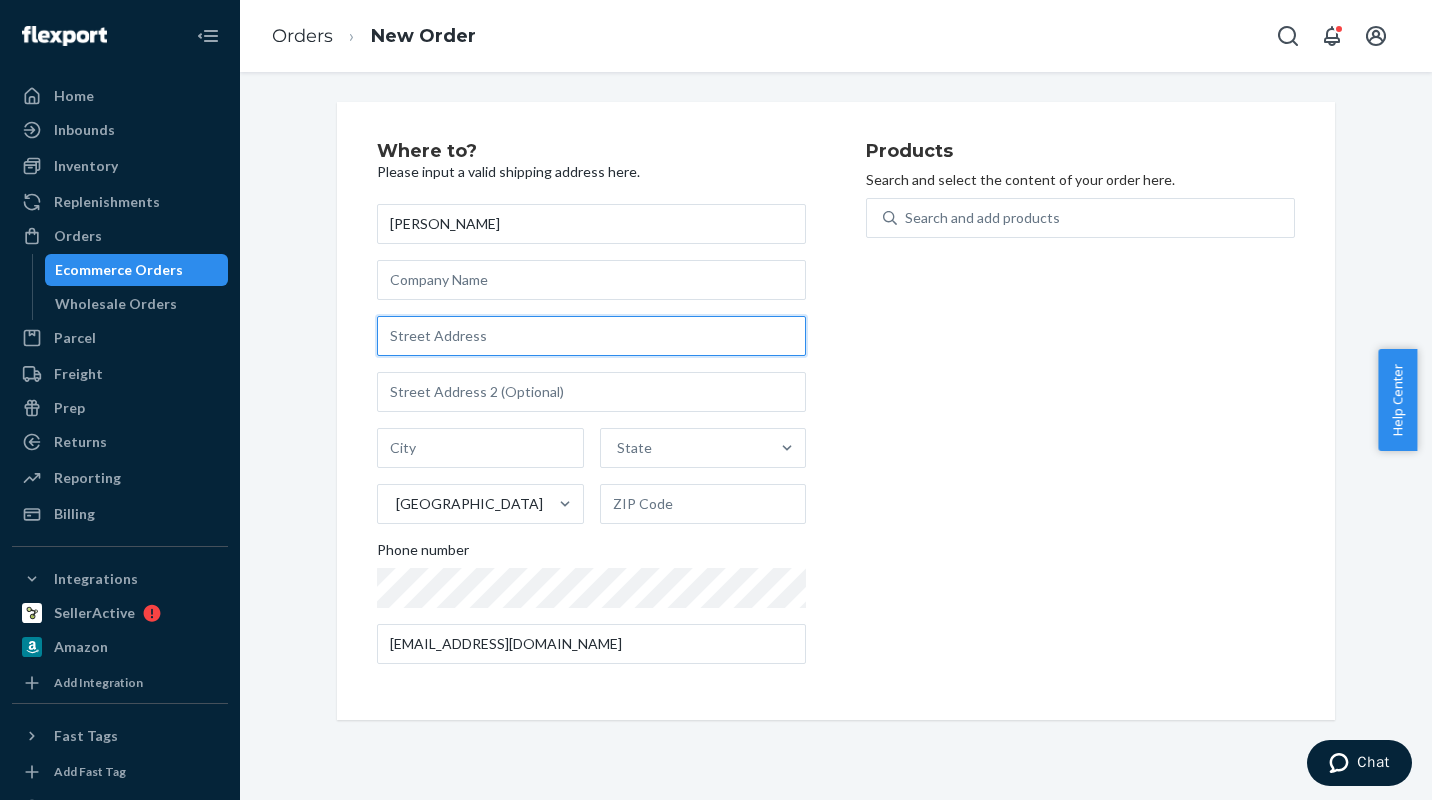 click at bounding box center (591, 336) 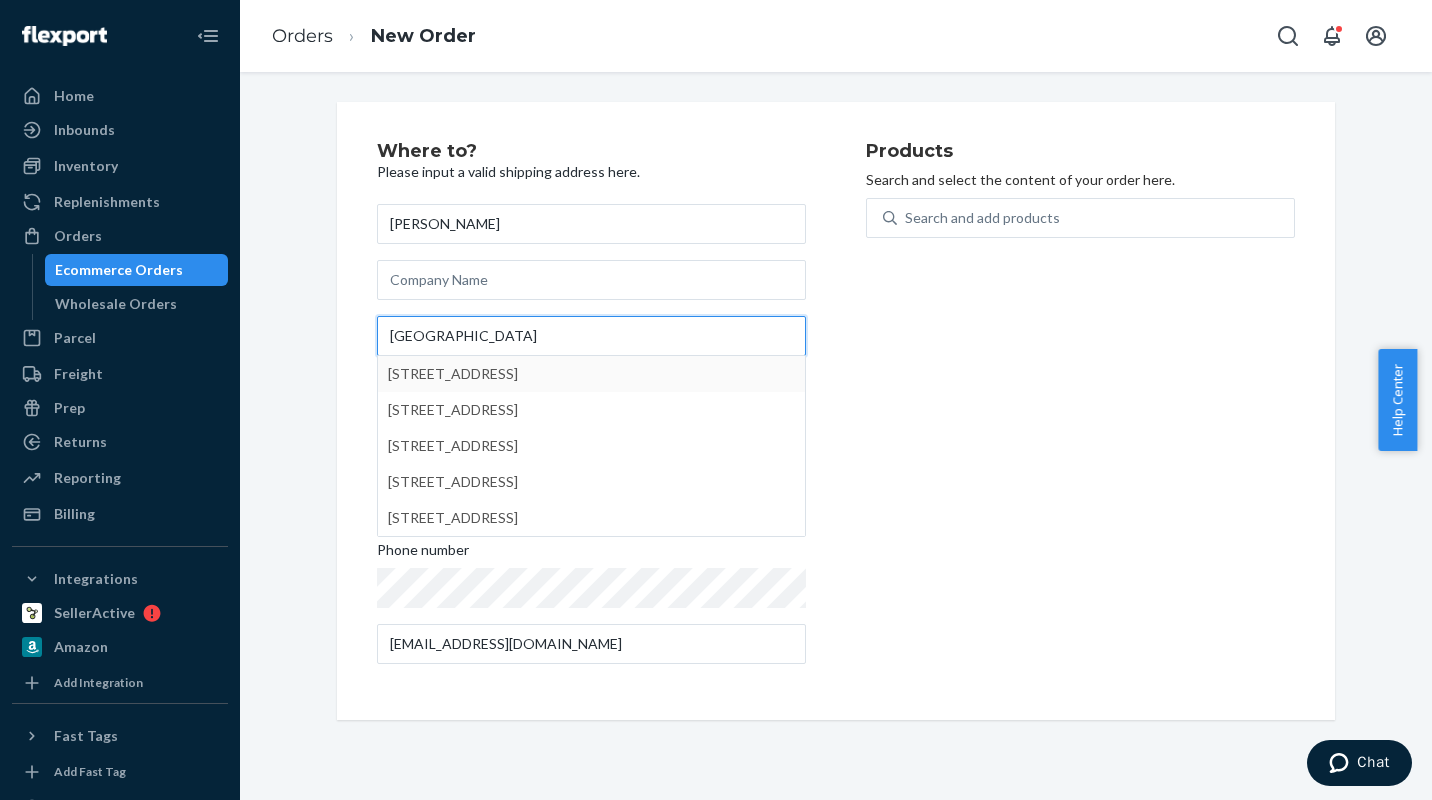 type on "[GEOGRAPHIC_DATA]" 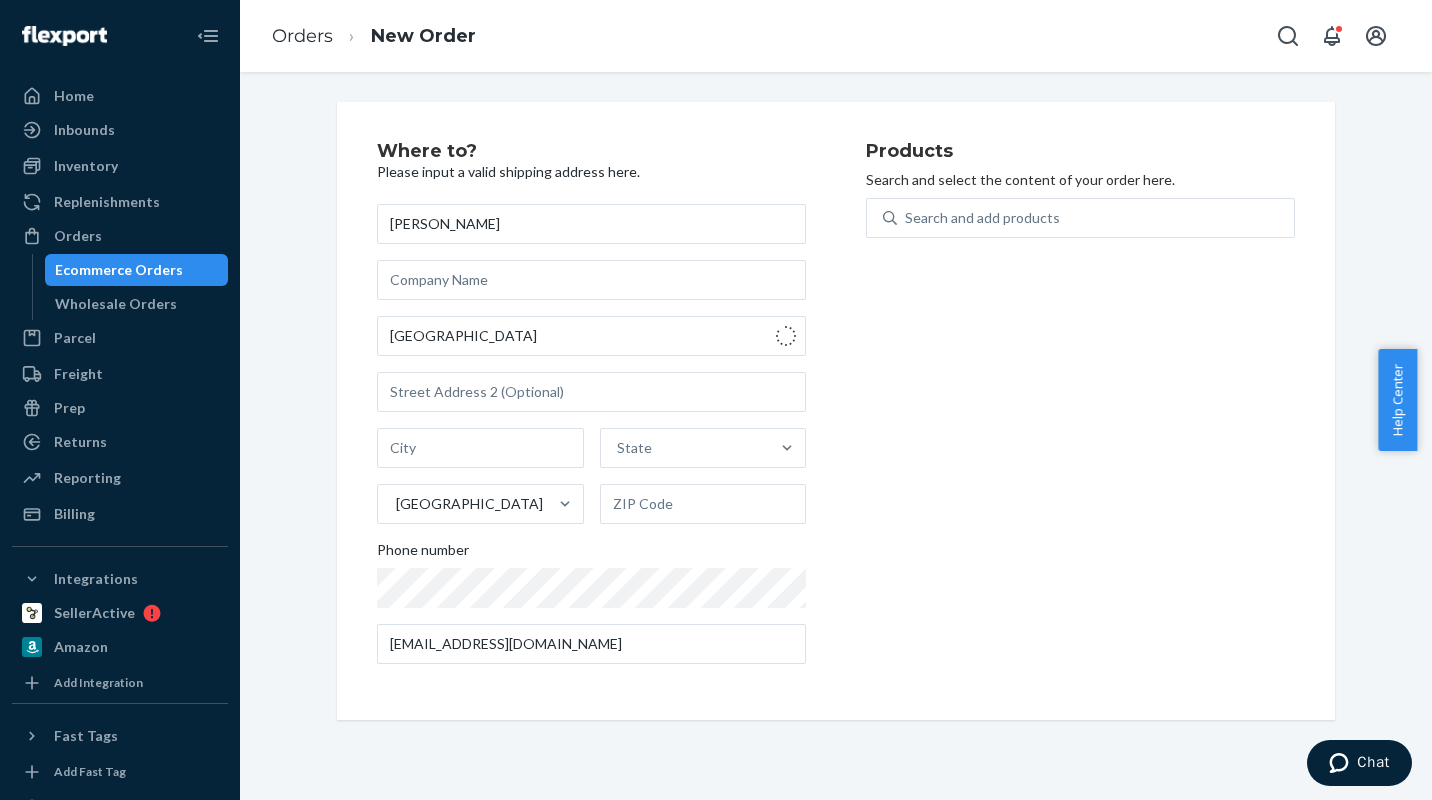 type on "[GEOGRAPHIC_DATA]" 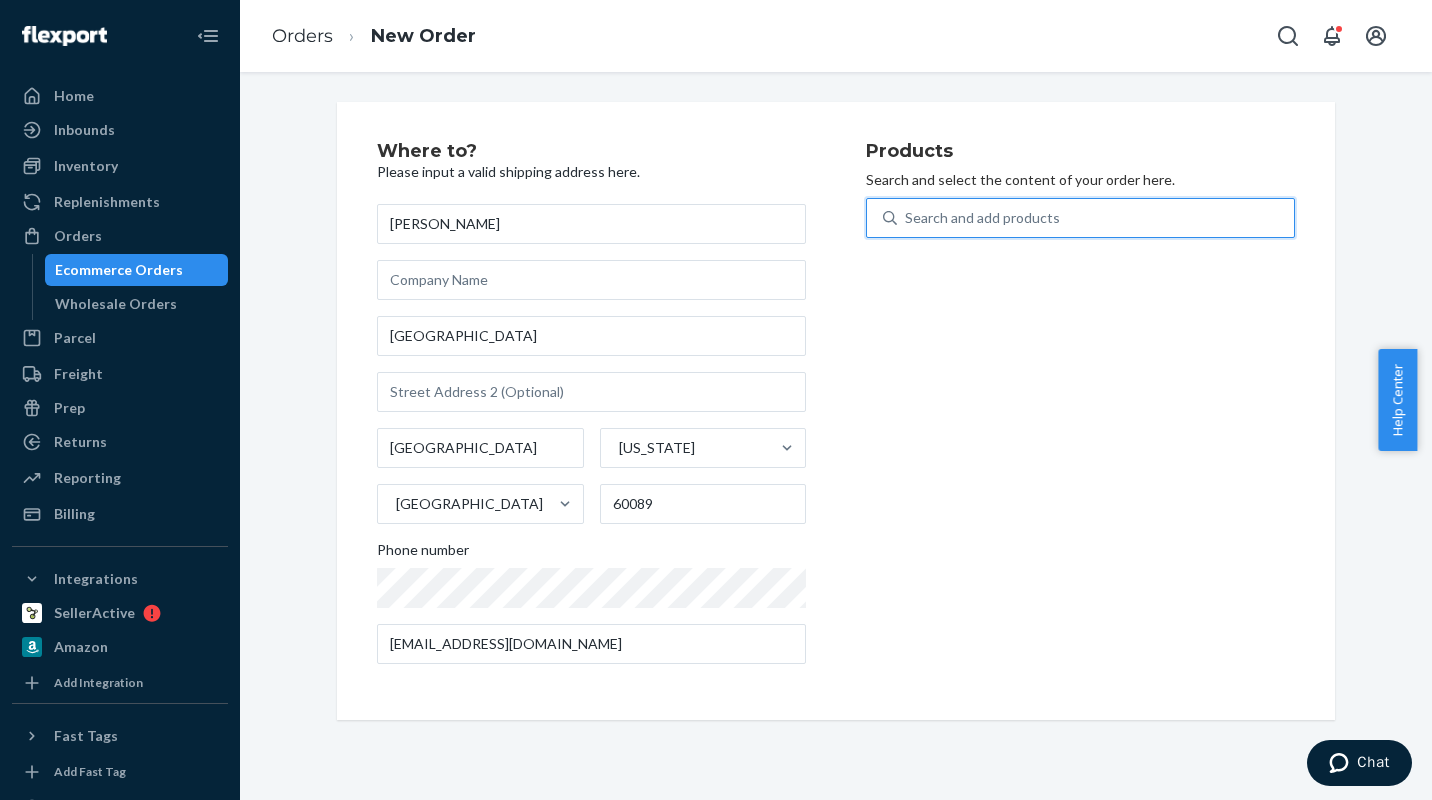 click on "Search and add products" at bounding box center (982, 218) 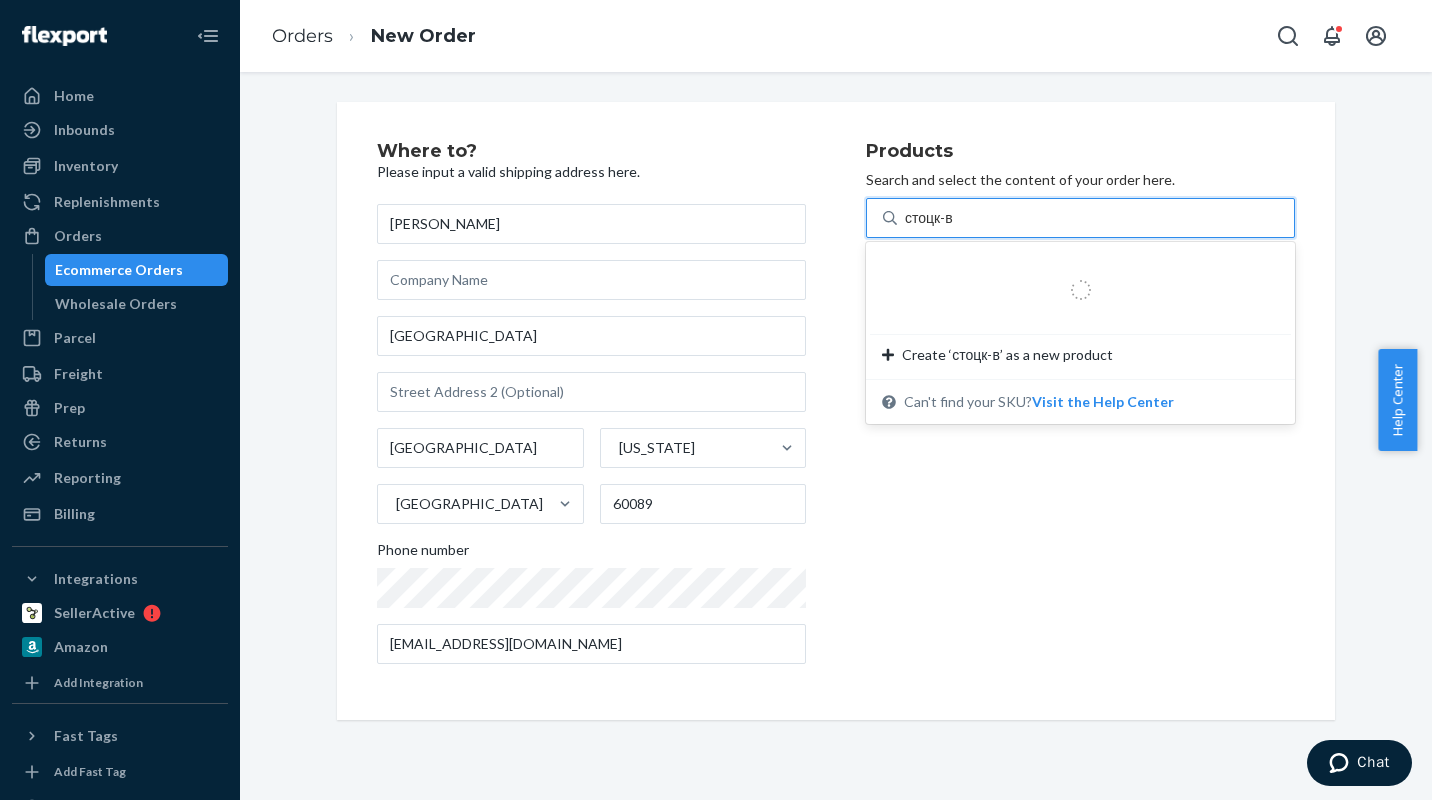 type on "стоцк-в-" 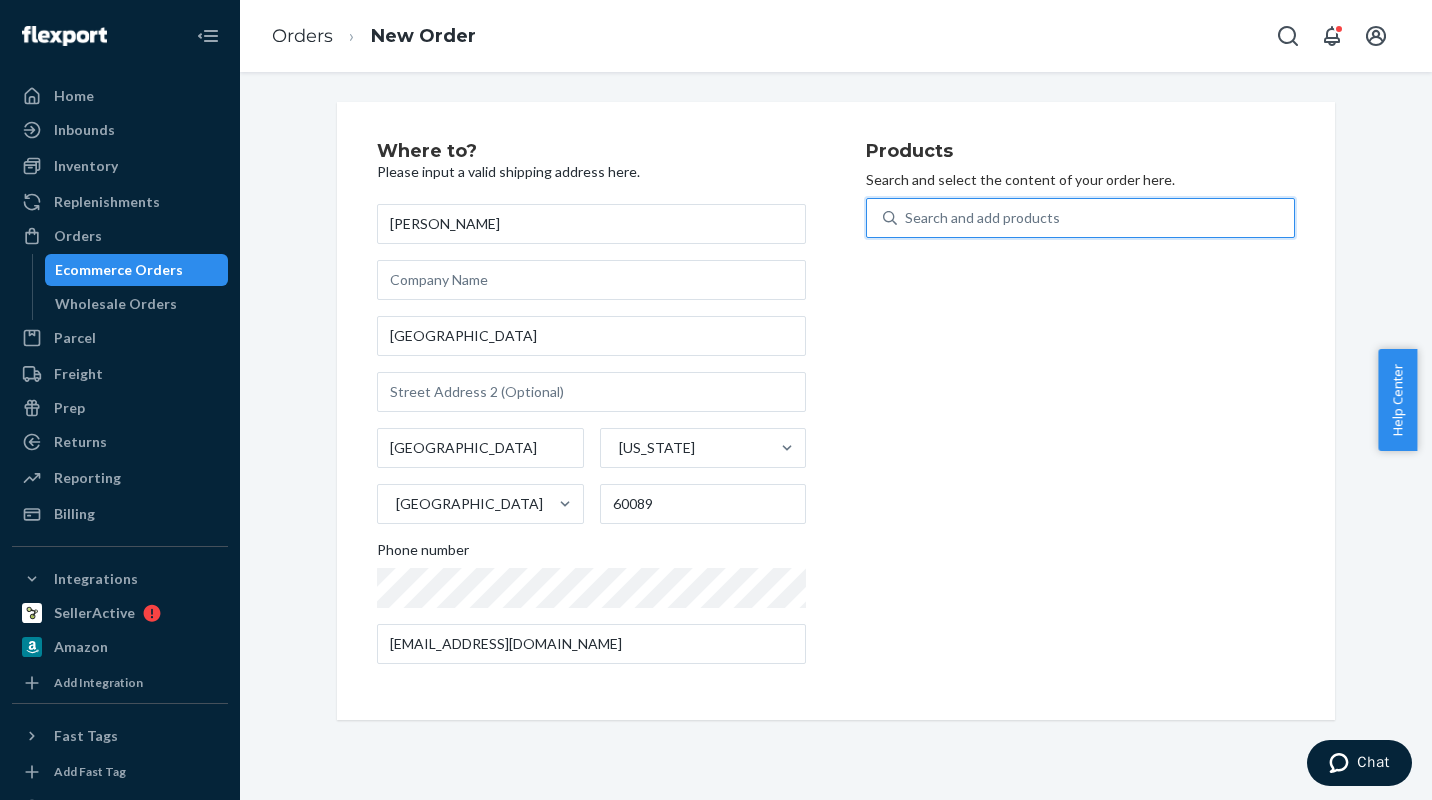drag, startPoint x: 967, startPoint y: 218, endPoint x: 707, endPoint y: 213, distance: 260.04807 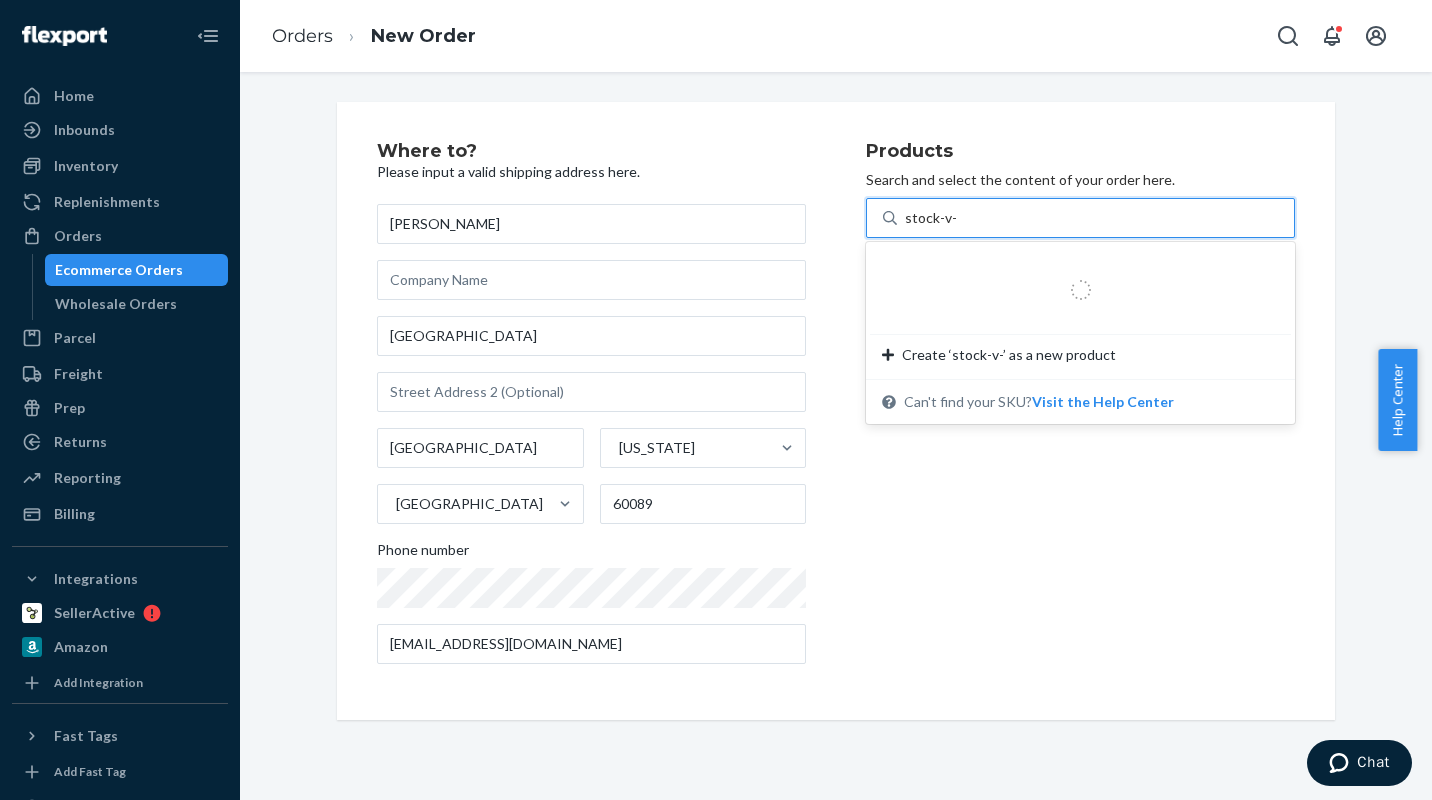 type on "stock-v-c" 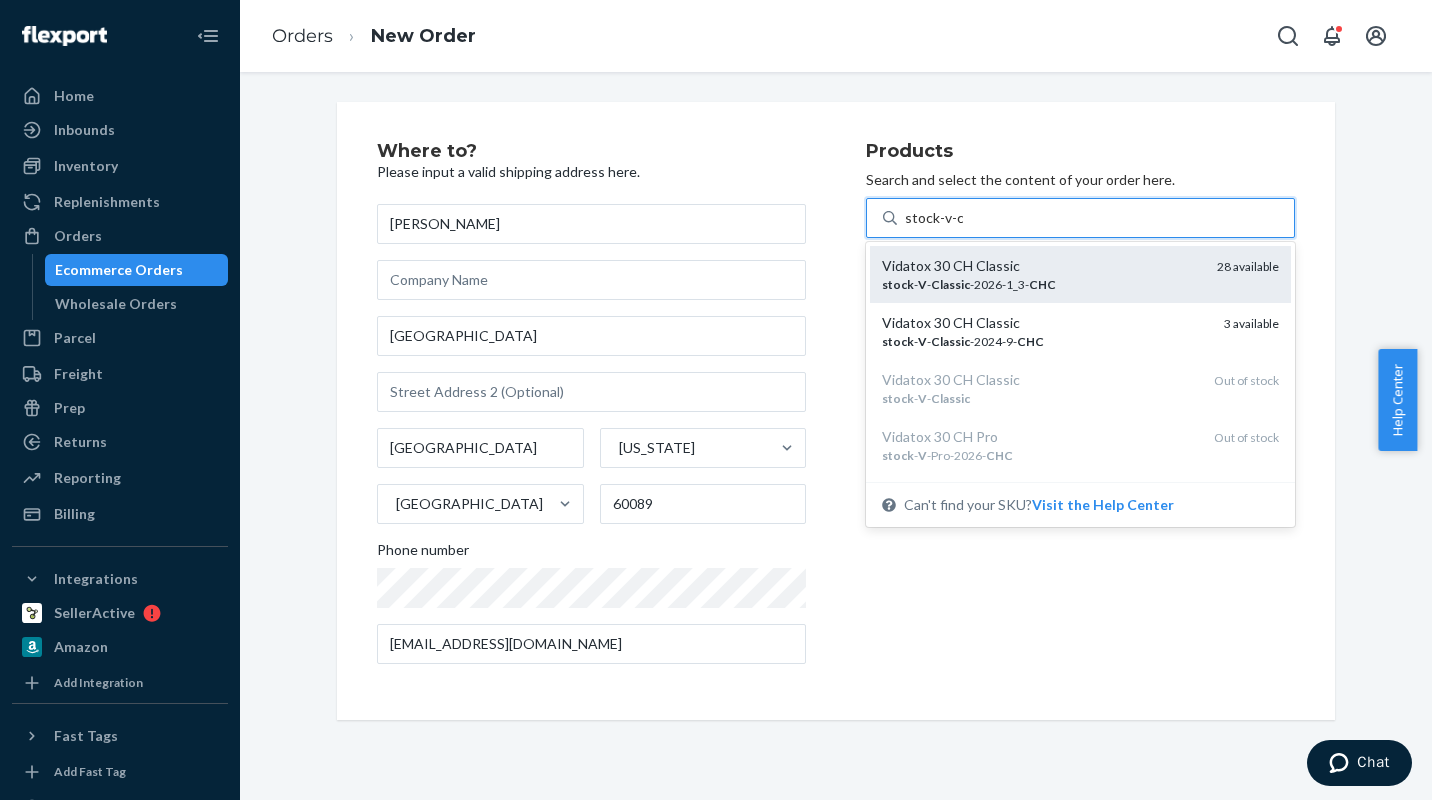 click on "Vidatox 30 CH Classic" at bounding box center (1041, 266) 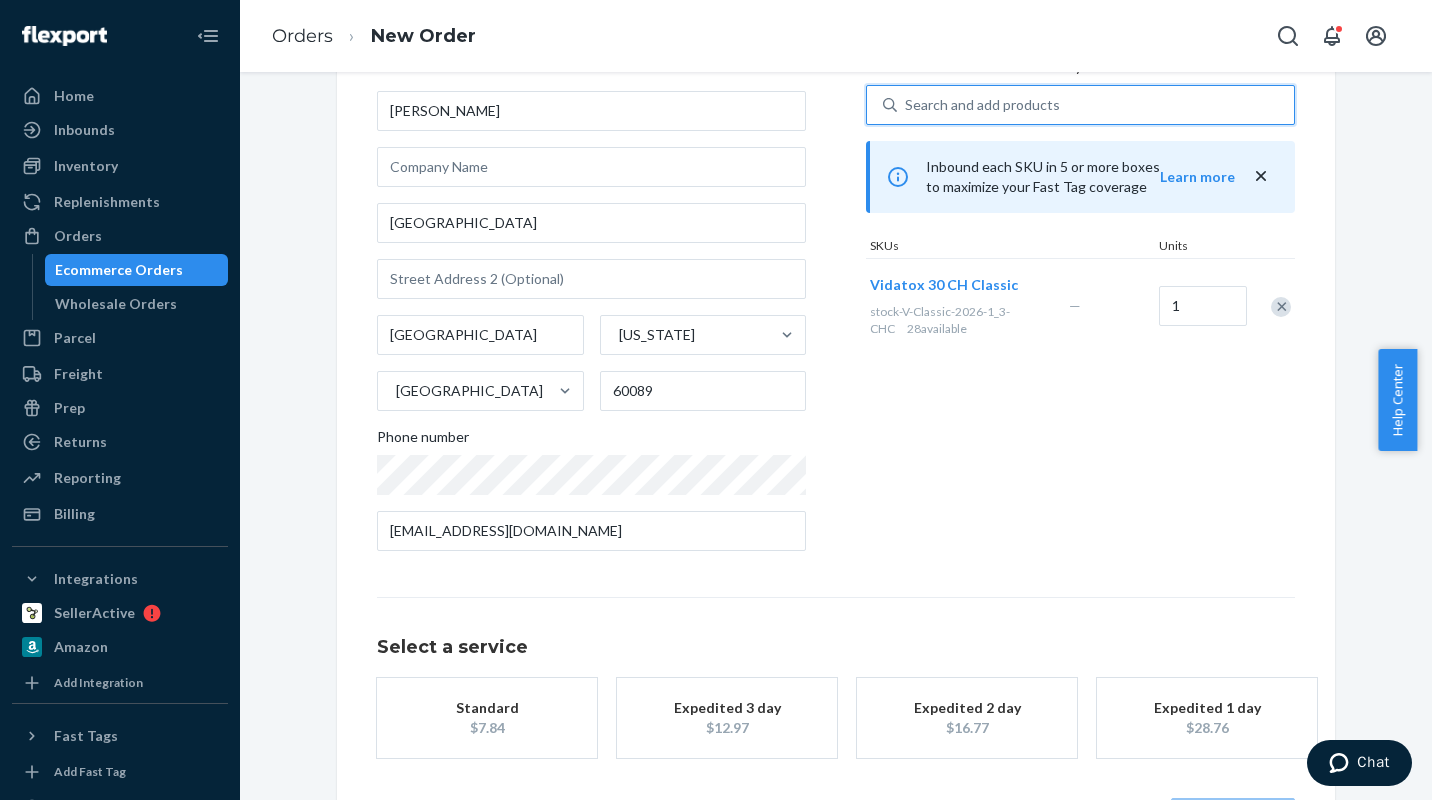 scroll, scrollTop: 190, scrollLeft: 0, axis: vertical 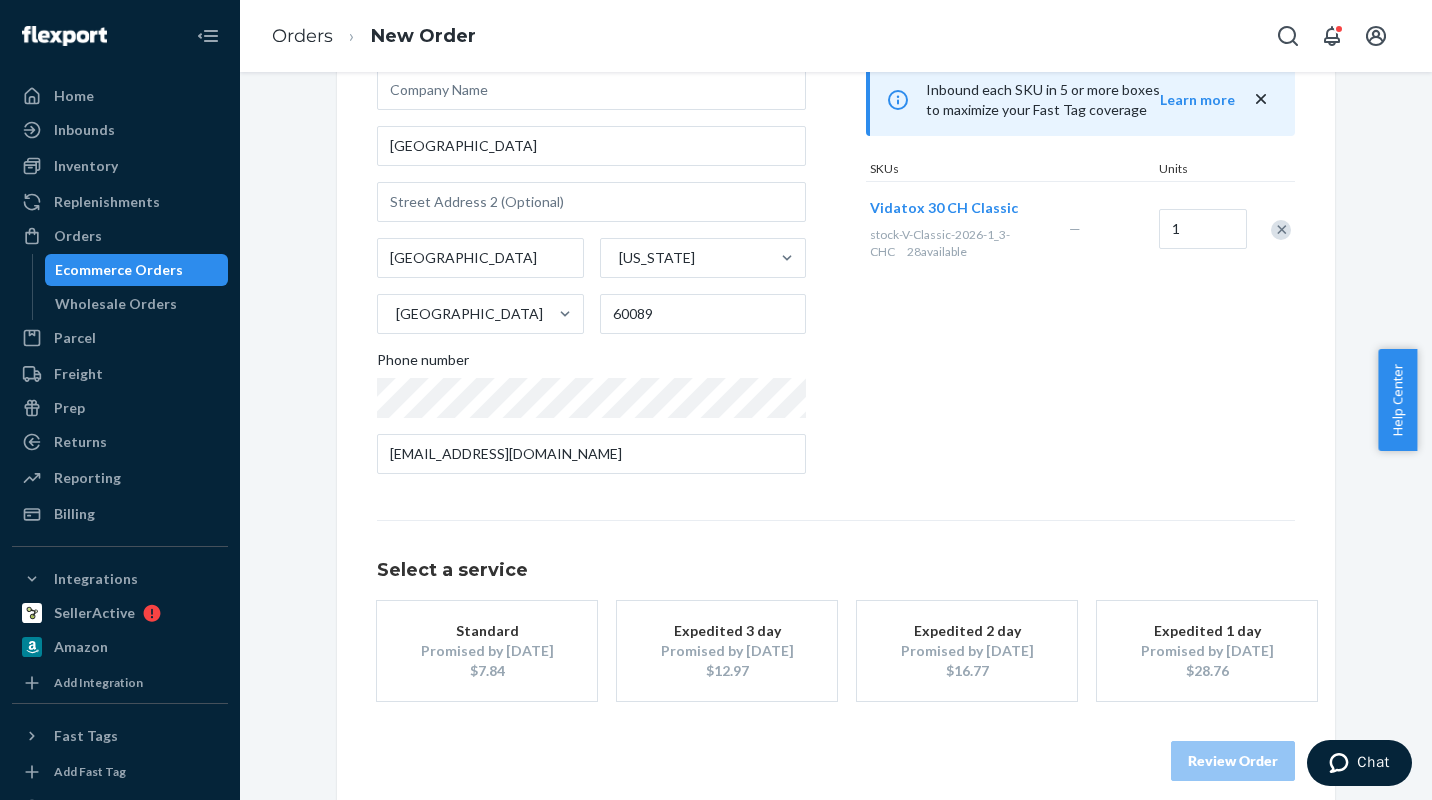 click on "Promised by [DATE]" at bounding box center [727, 651] 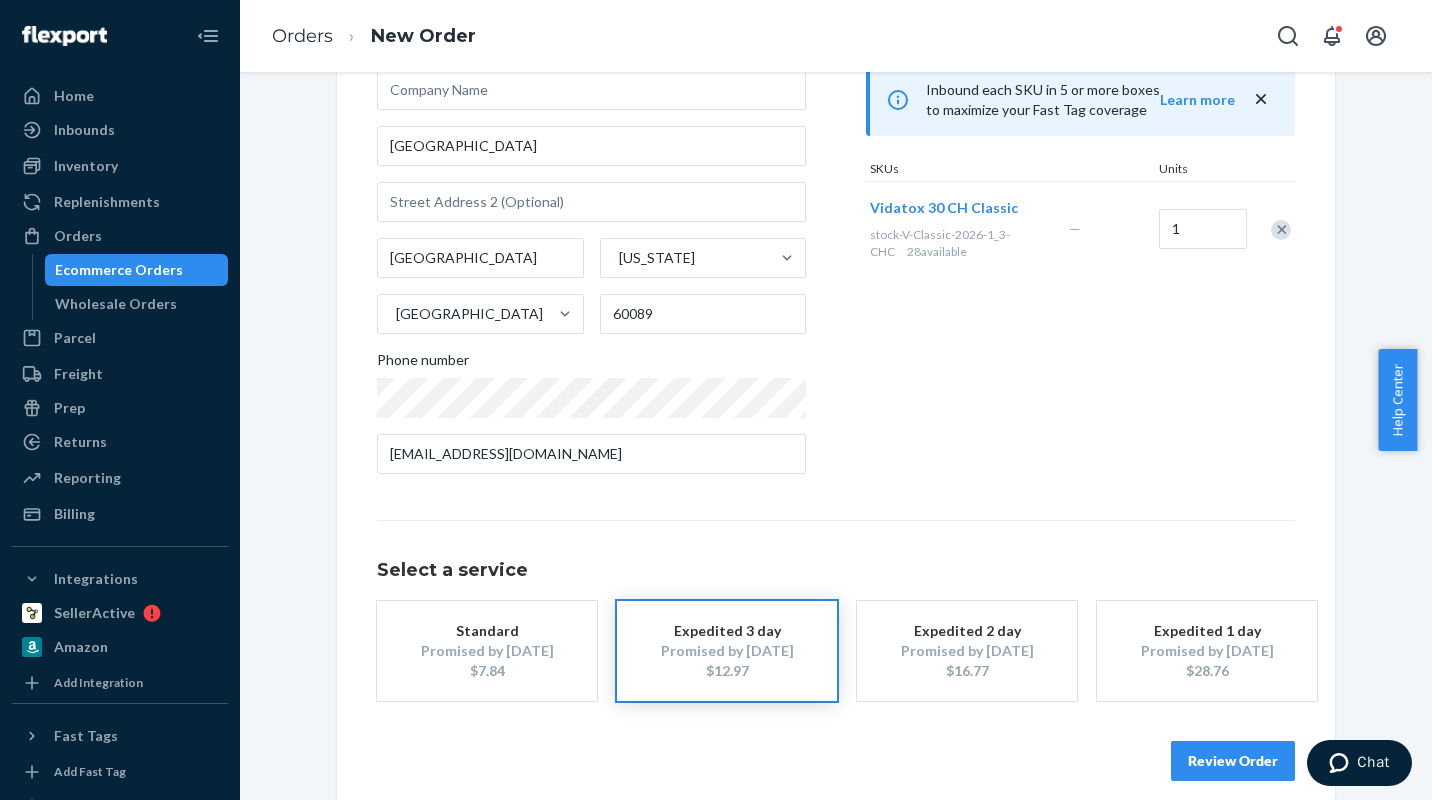 click on "Review Order" at bounding box center [1233, 761] 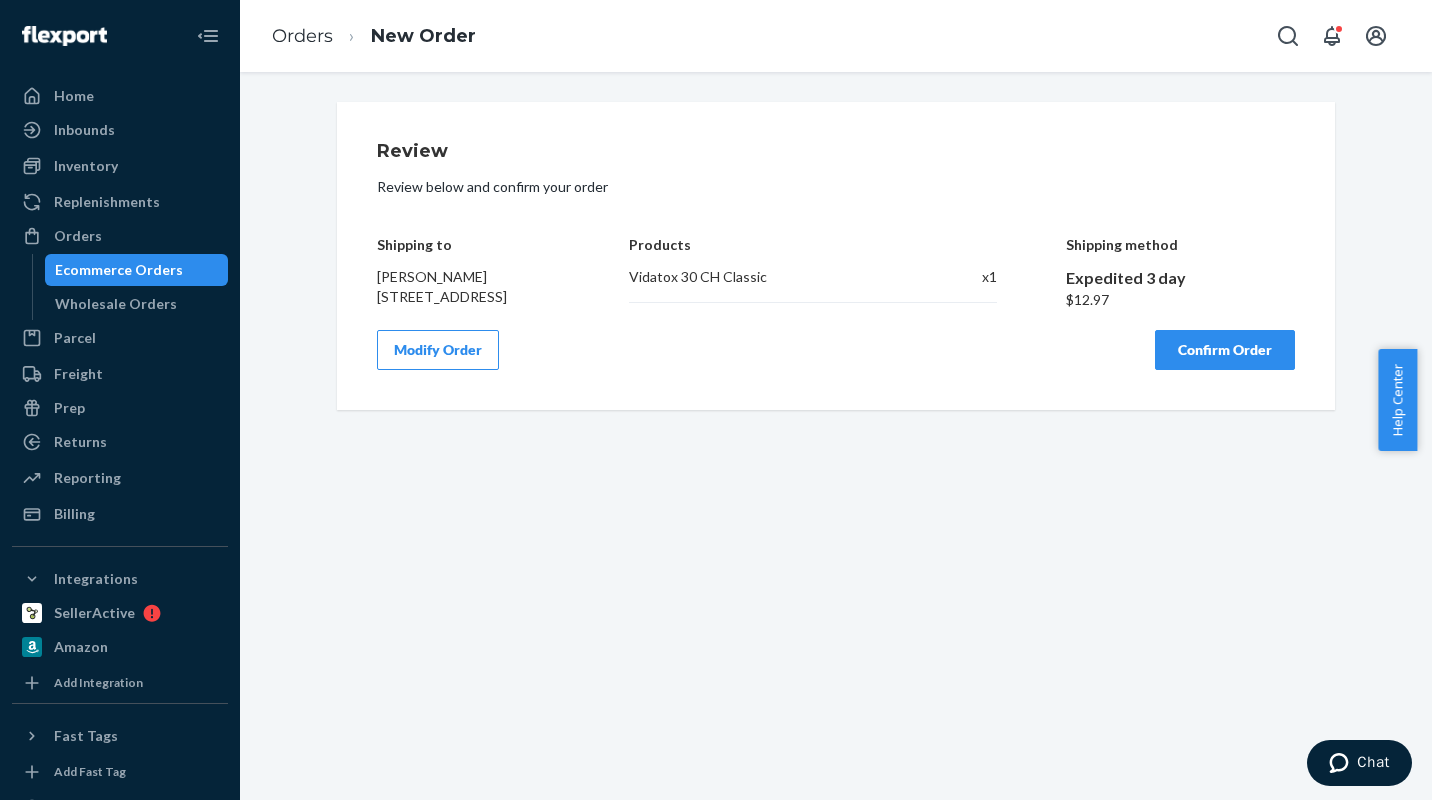 scroll, scrollTop: 0, scrollLeft: 0, axis: both 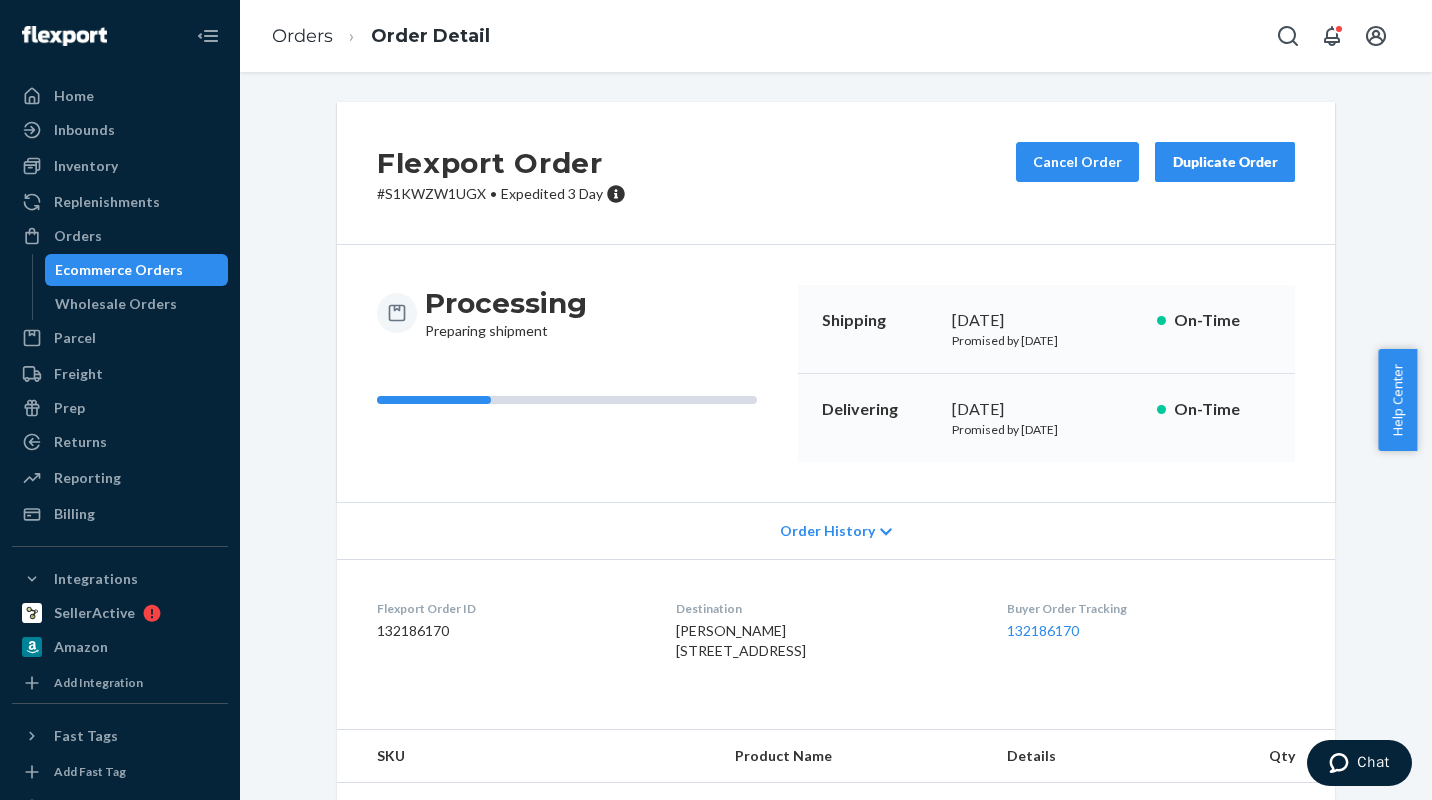 drag, startPoint x: 560, startPoint y: 667, endPoint x: 706, endPoint y: 669, distance: 146.0137 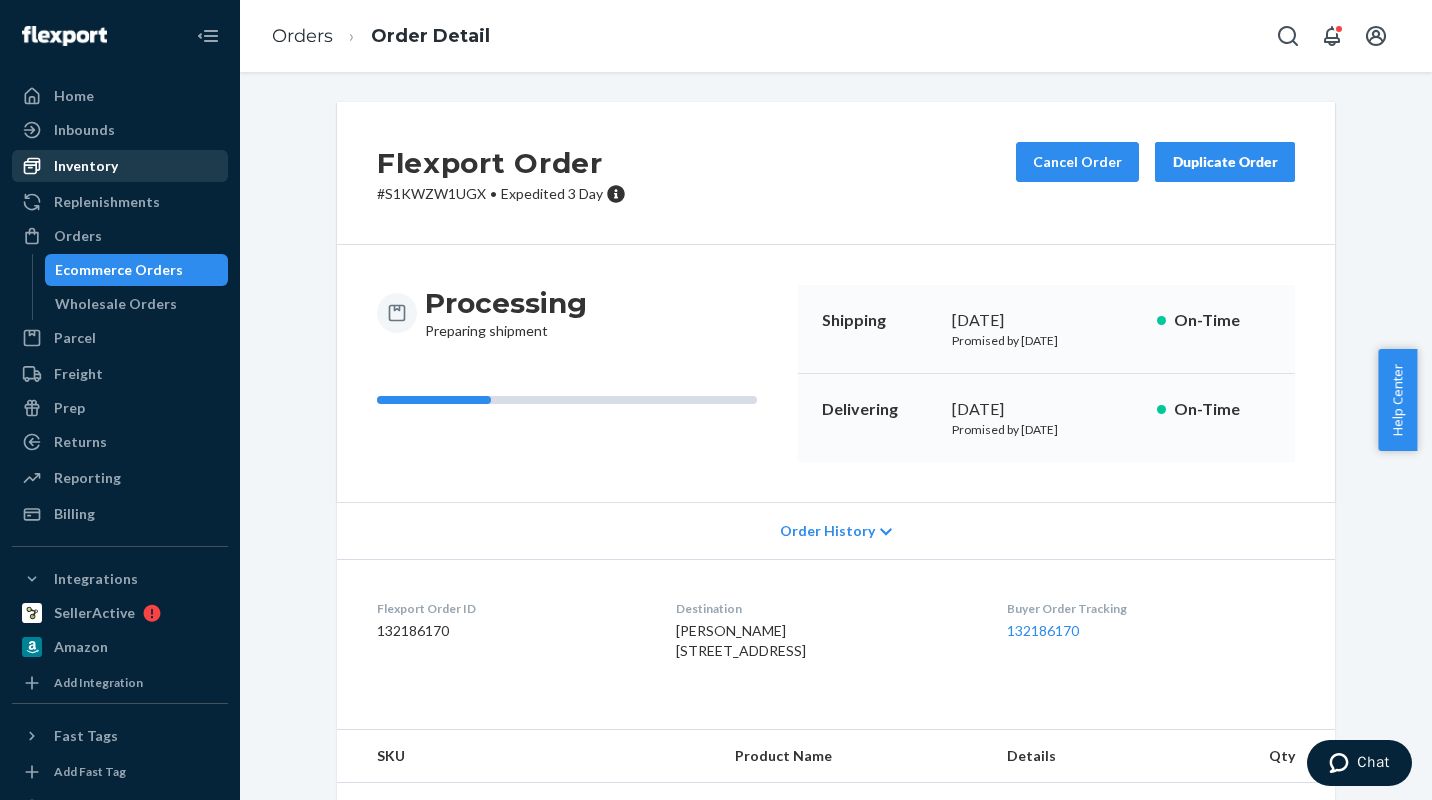 click on "Inventory" at bounding box center [86, 166] 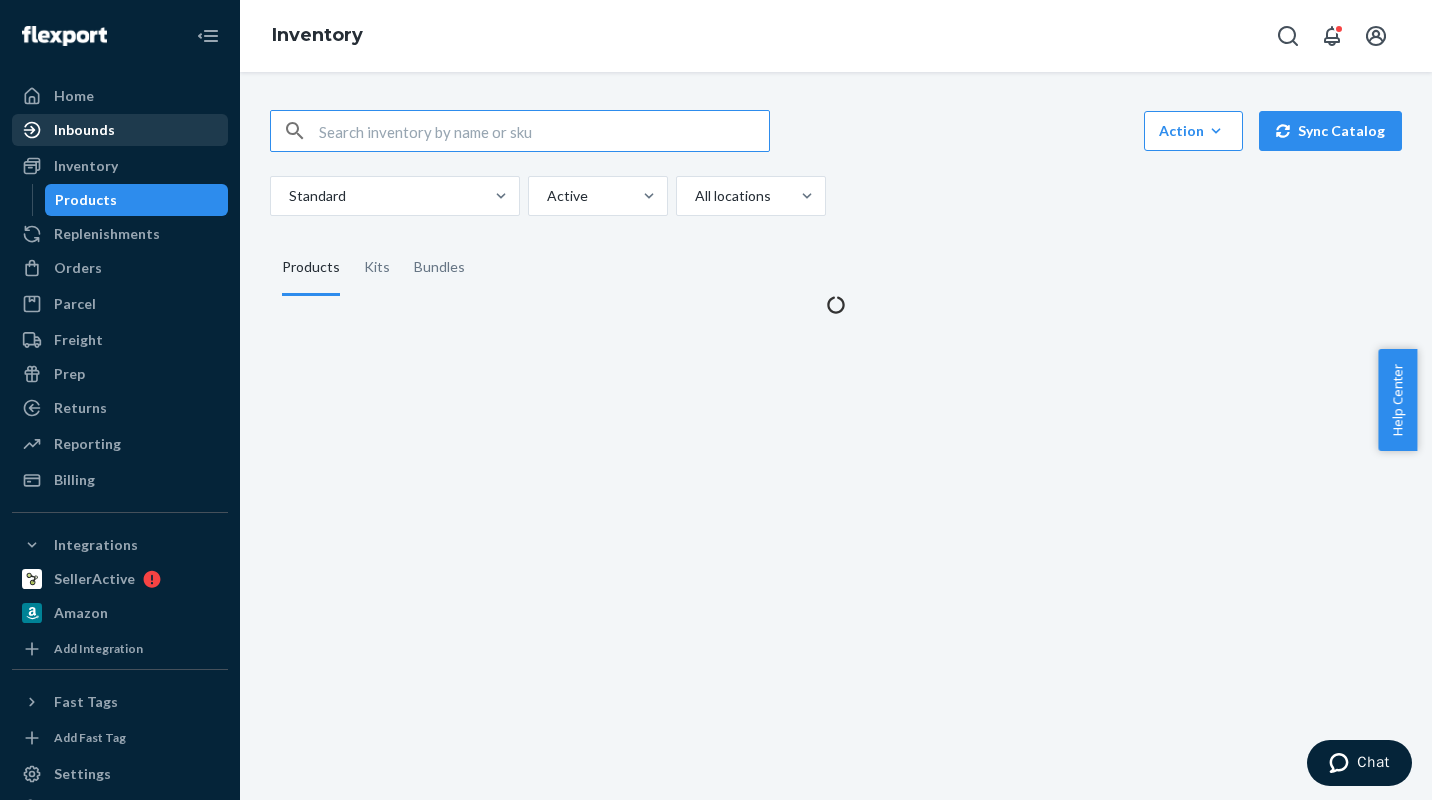 click on "Inbounds" at bounding box center [84, 130] 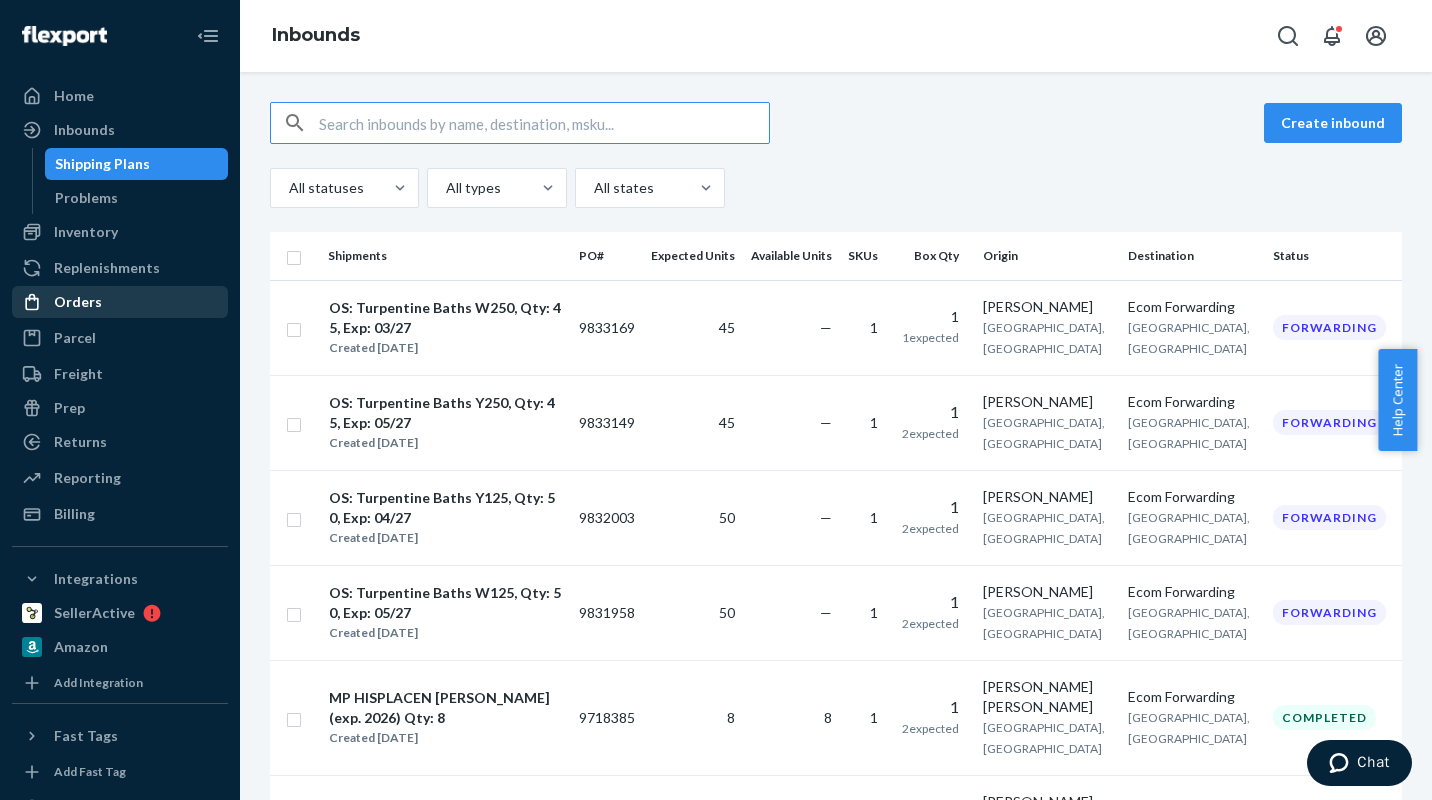 click on "Orders" at bounding box center [120, 302] 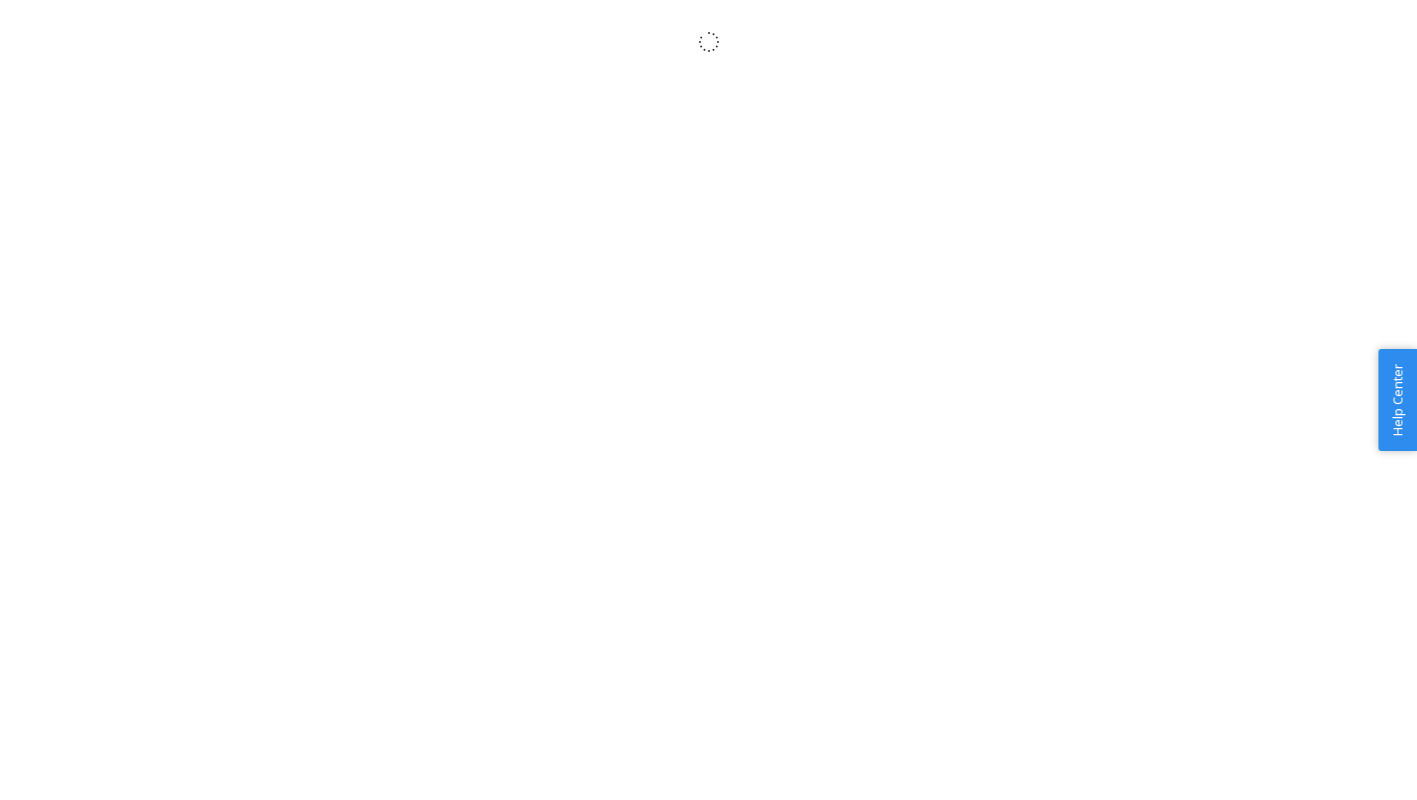 scroll, scrollTop: 0, scrollLeft: 0, axis: both 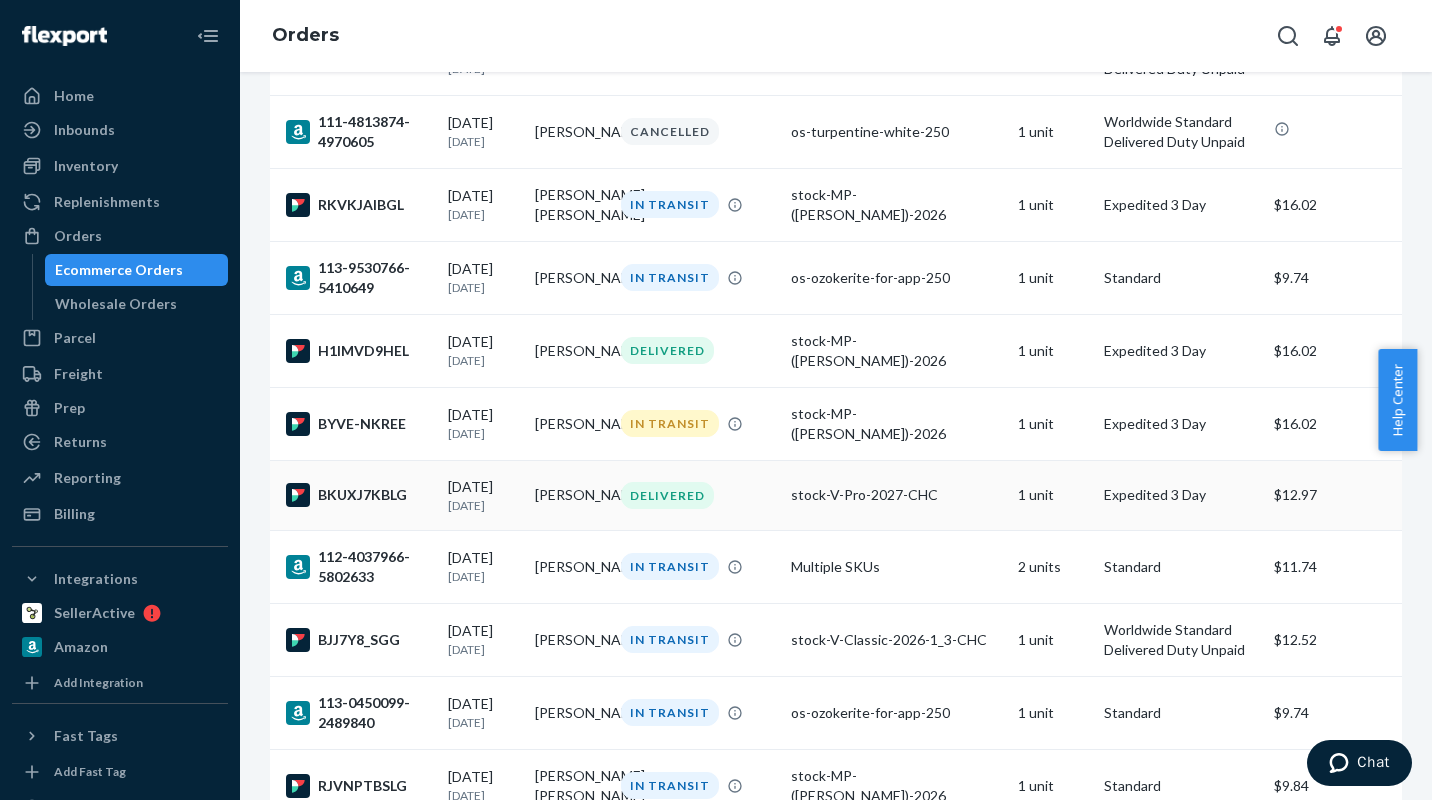 click on "stock-V-Pro-2027-CHC" at bounding box center (896, 495) 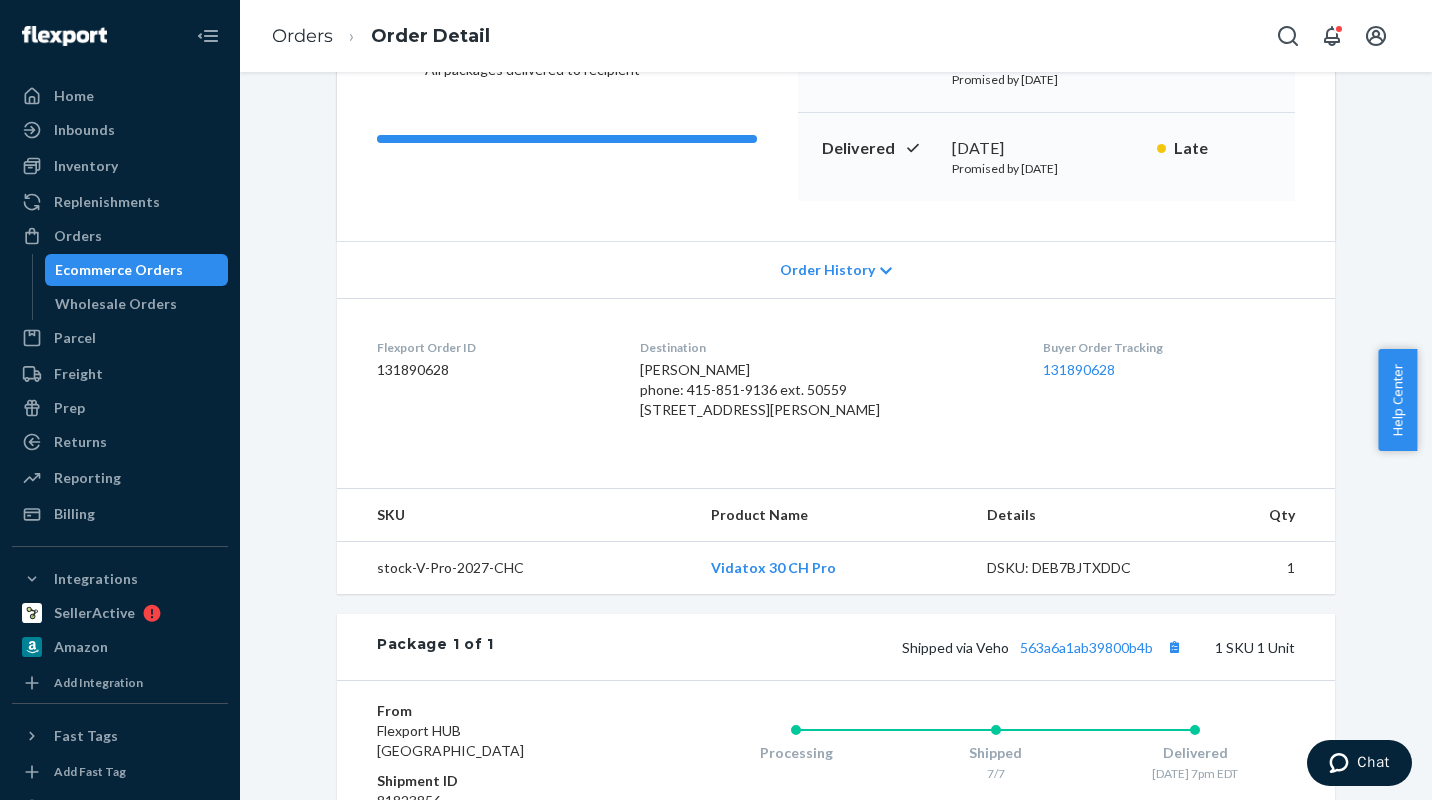scroll, scrollTop: 410, scrollLeft: 0, axis: vertical 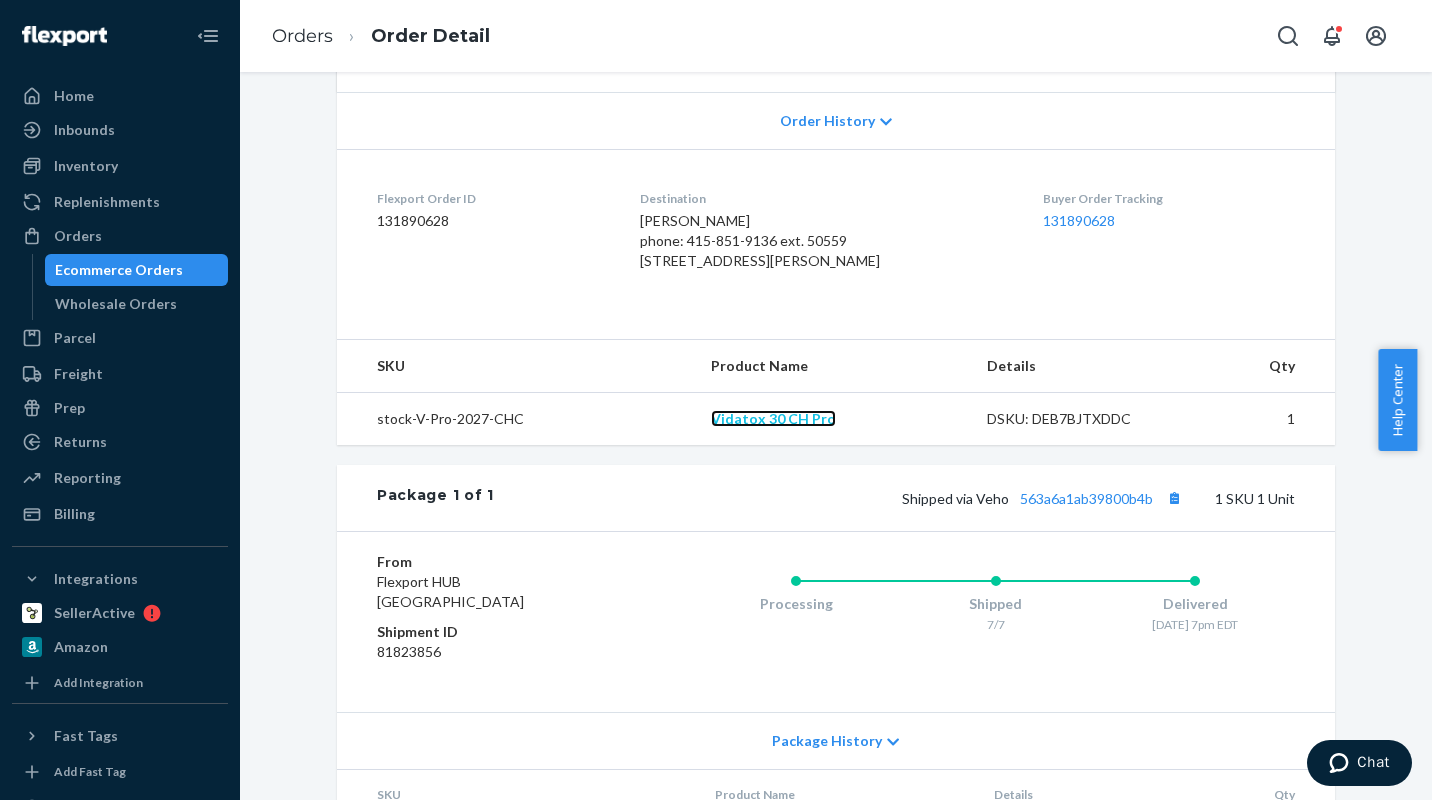 click on "Vidatox 30 CH Pro" at bounding box center (773, 418) 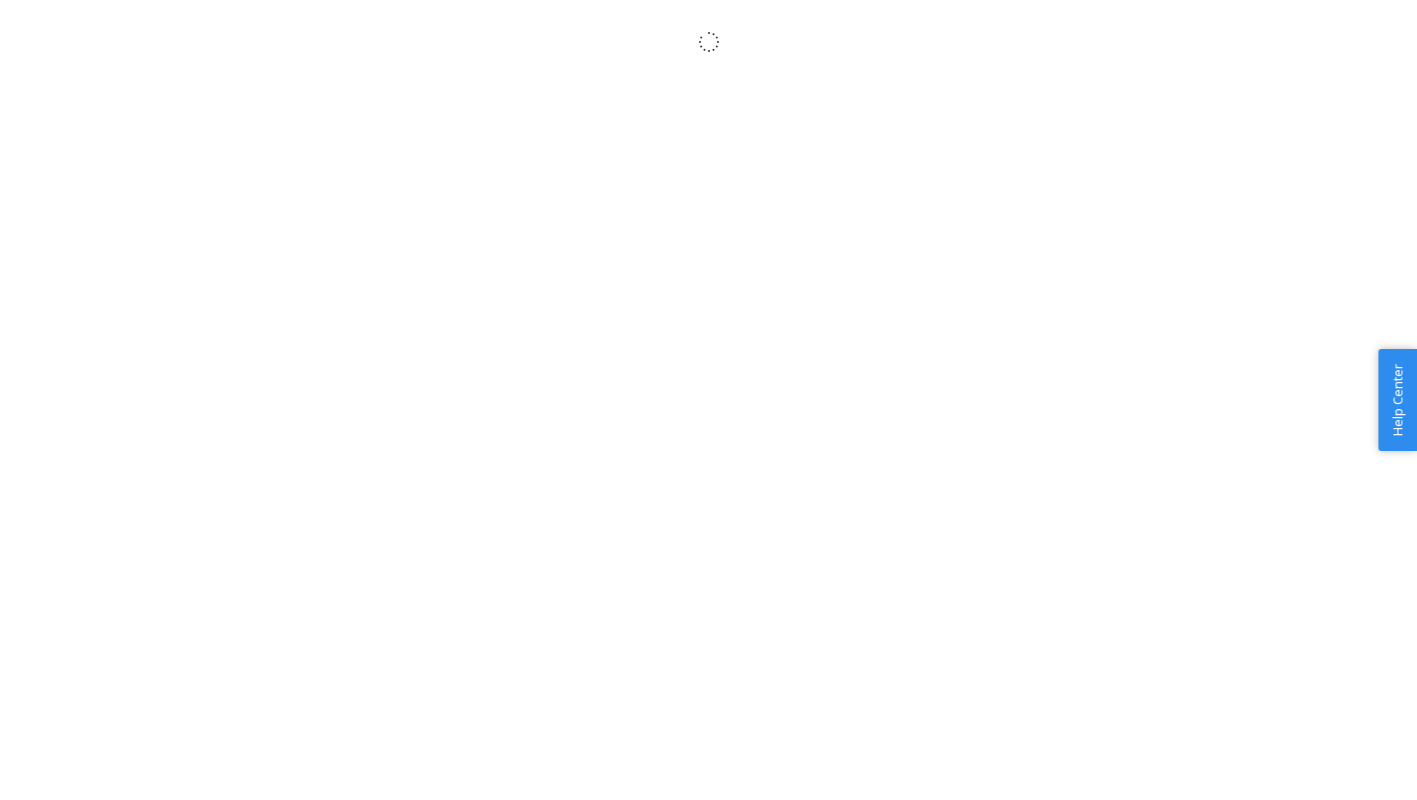 scroll, scrollTop: 0, scrollLeft: 0, axis: both 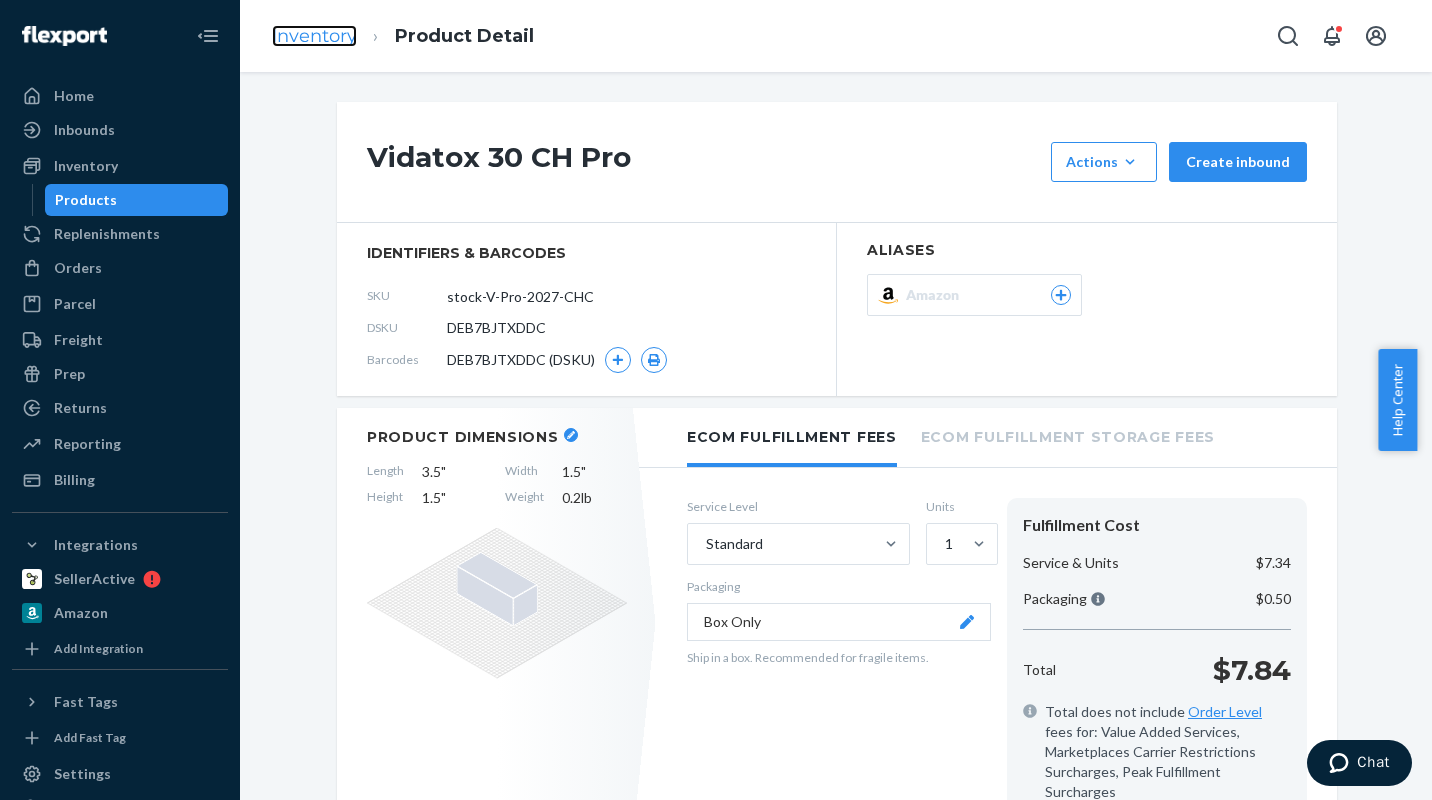click on "Inventory" at bounding box center [314, 36] 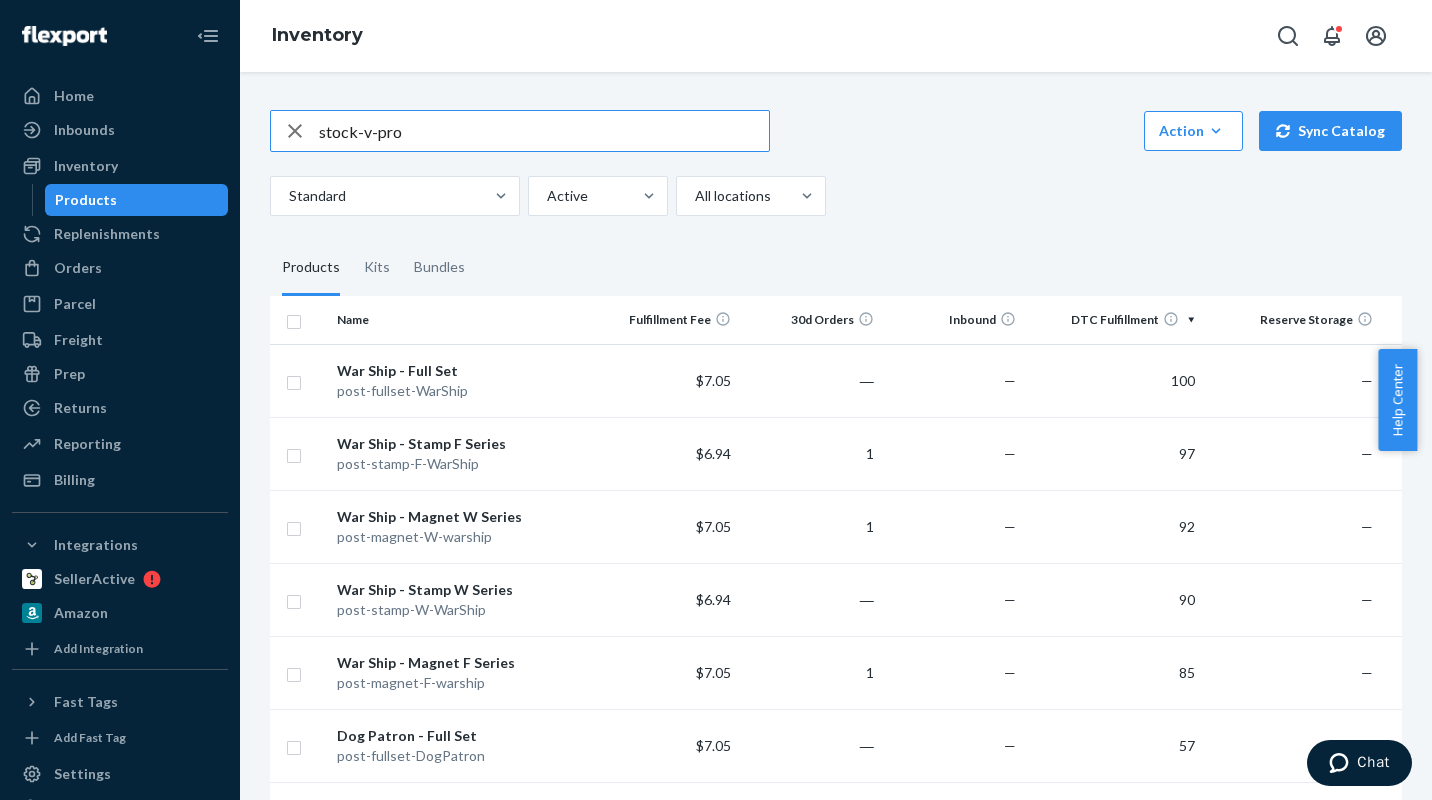 type on "stock-v-pro" 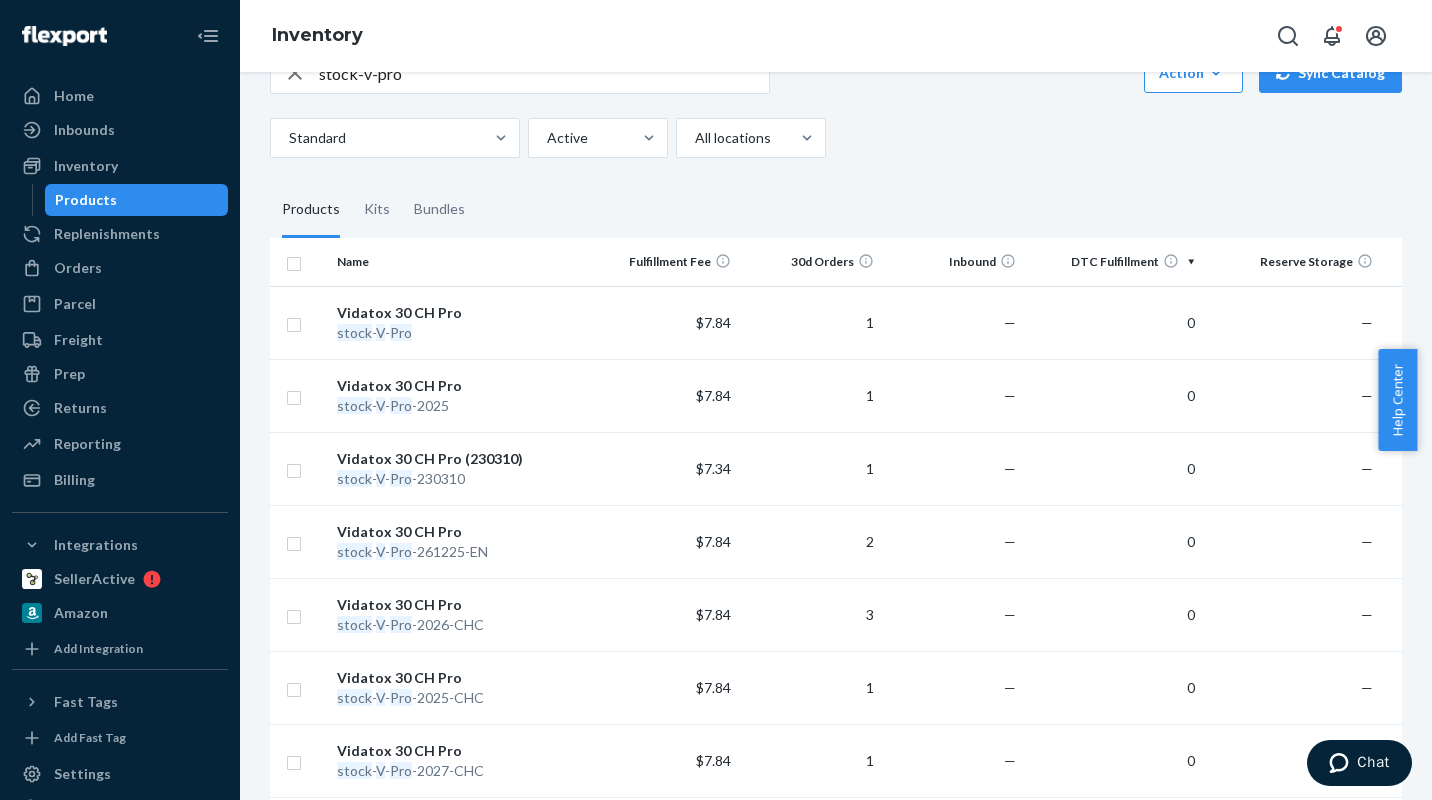 scroll, scrollTop: 0, scrollLeft: 0, axis: both 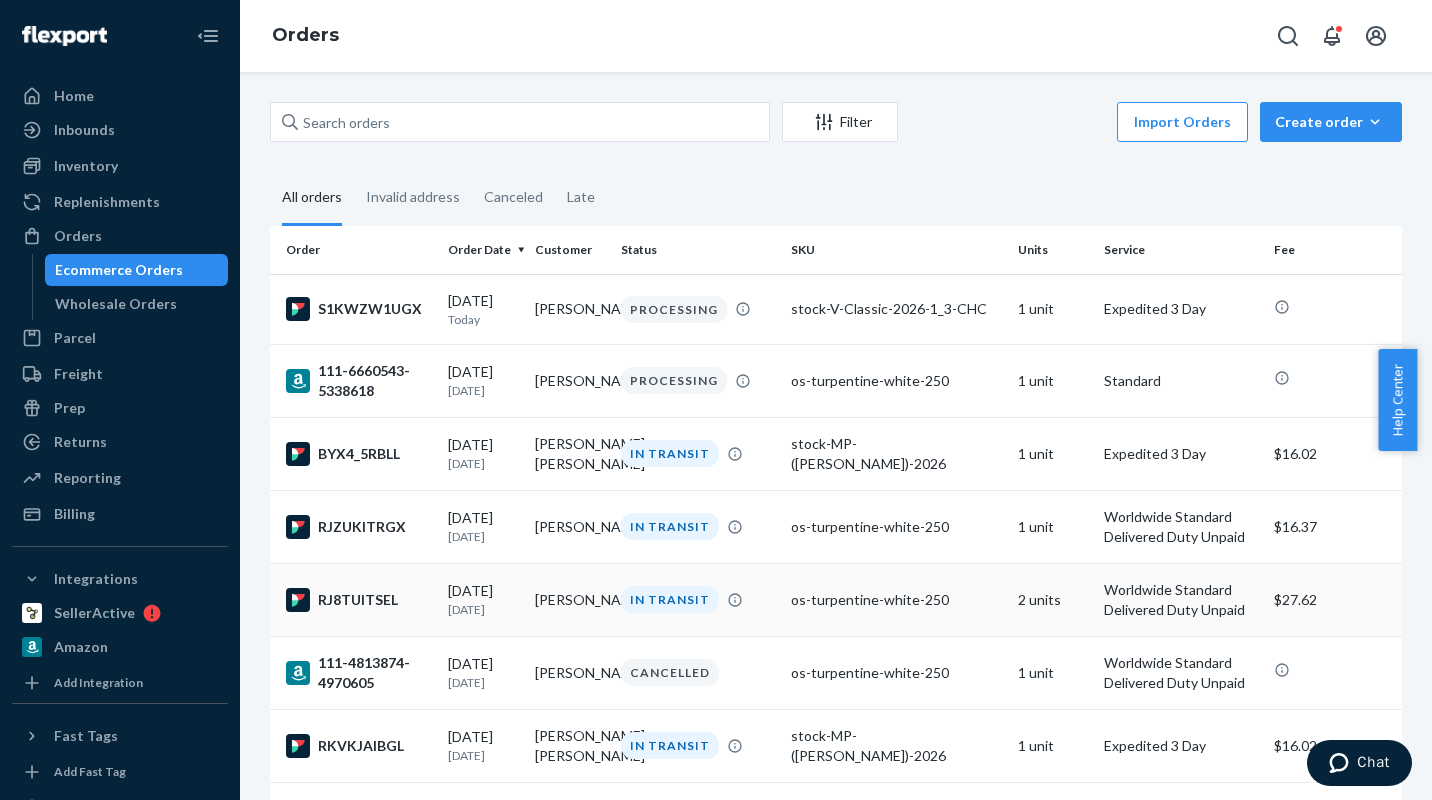click on "[PERSON_NAME]" at bounding box center [570, 599] 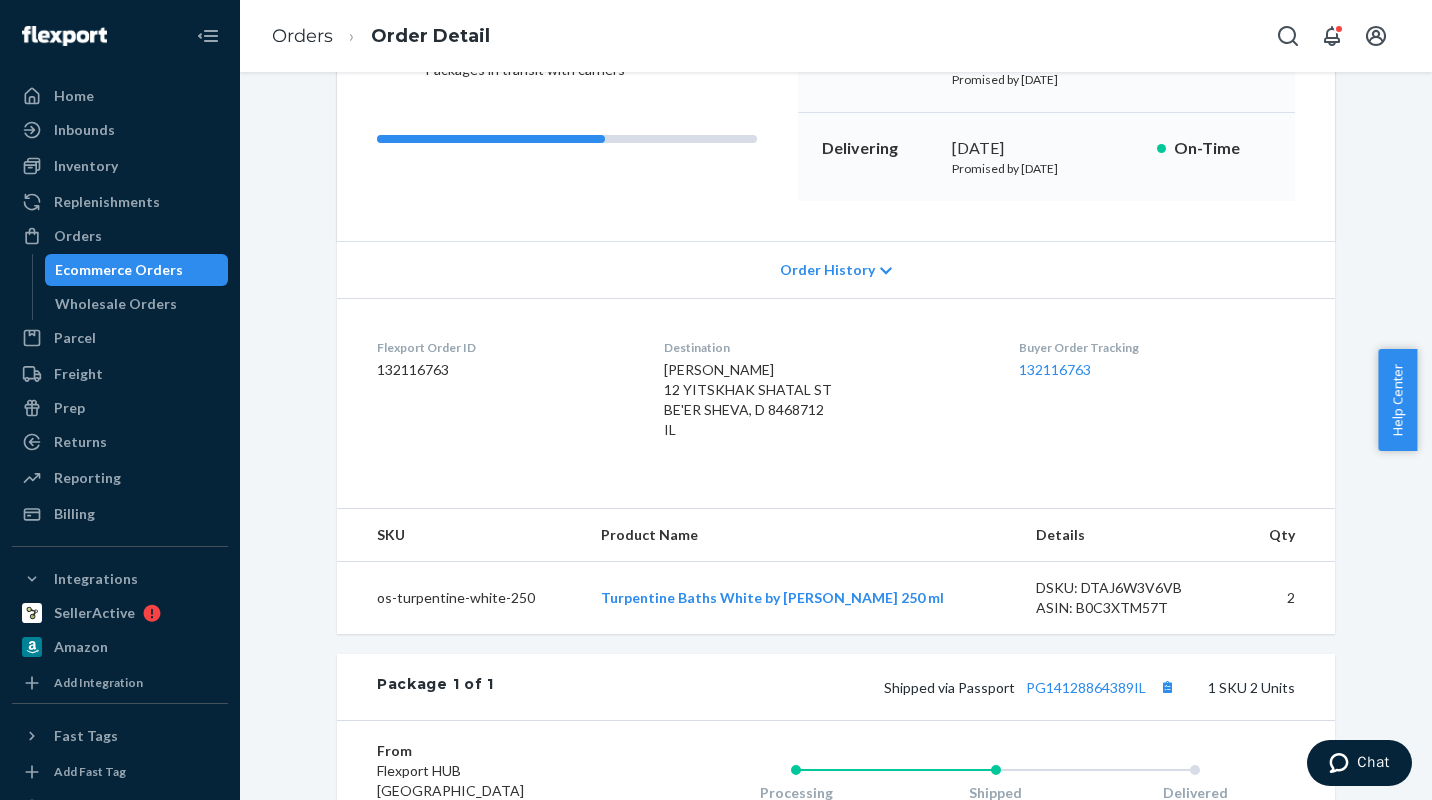 scroll, scrollTop: 401, scrollLeft: 0, axis: vertical 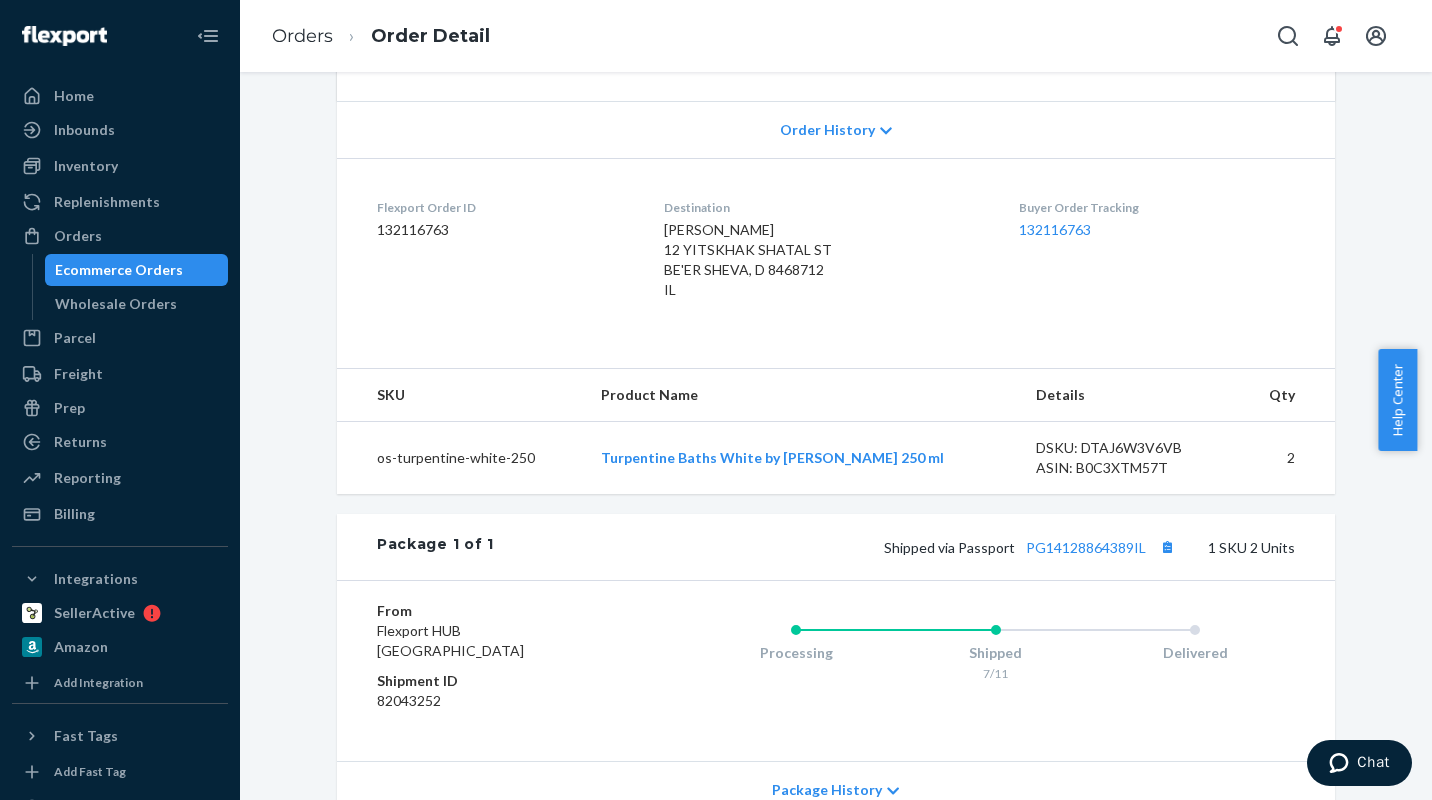 drag, startPoint x: 1324, startPoint y: 282, endPoint x: 1262, endPoint y: 282, distance: 62 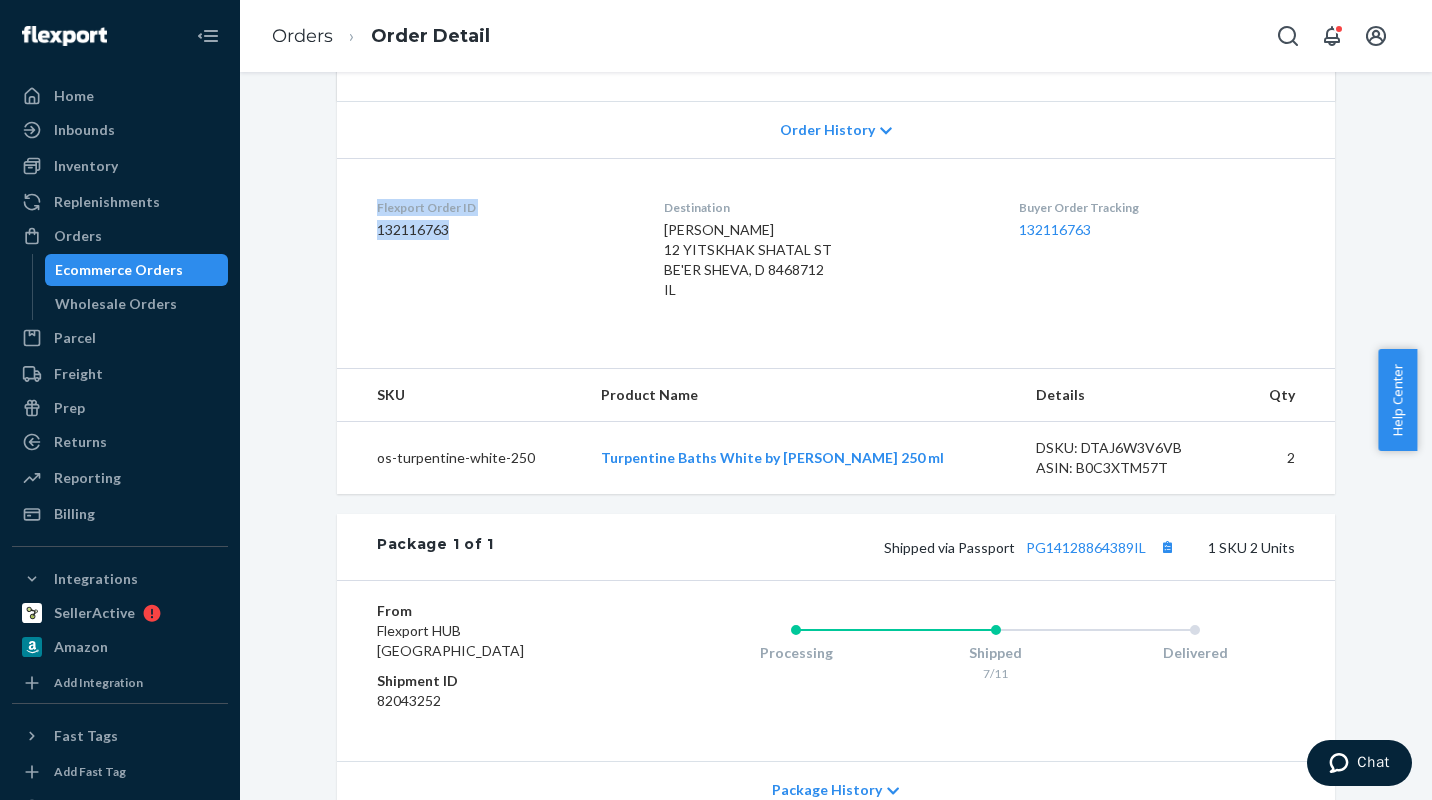 drag, startPoint x: 378, startPoint y: 205, endPoint x: 507, endPoint y: 329, distance: 178.93295 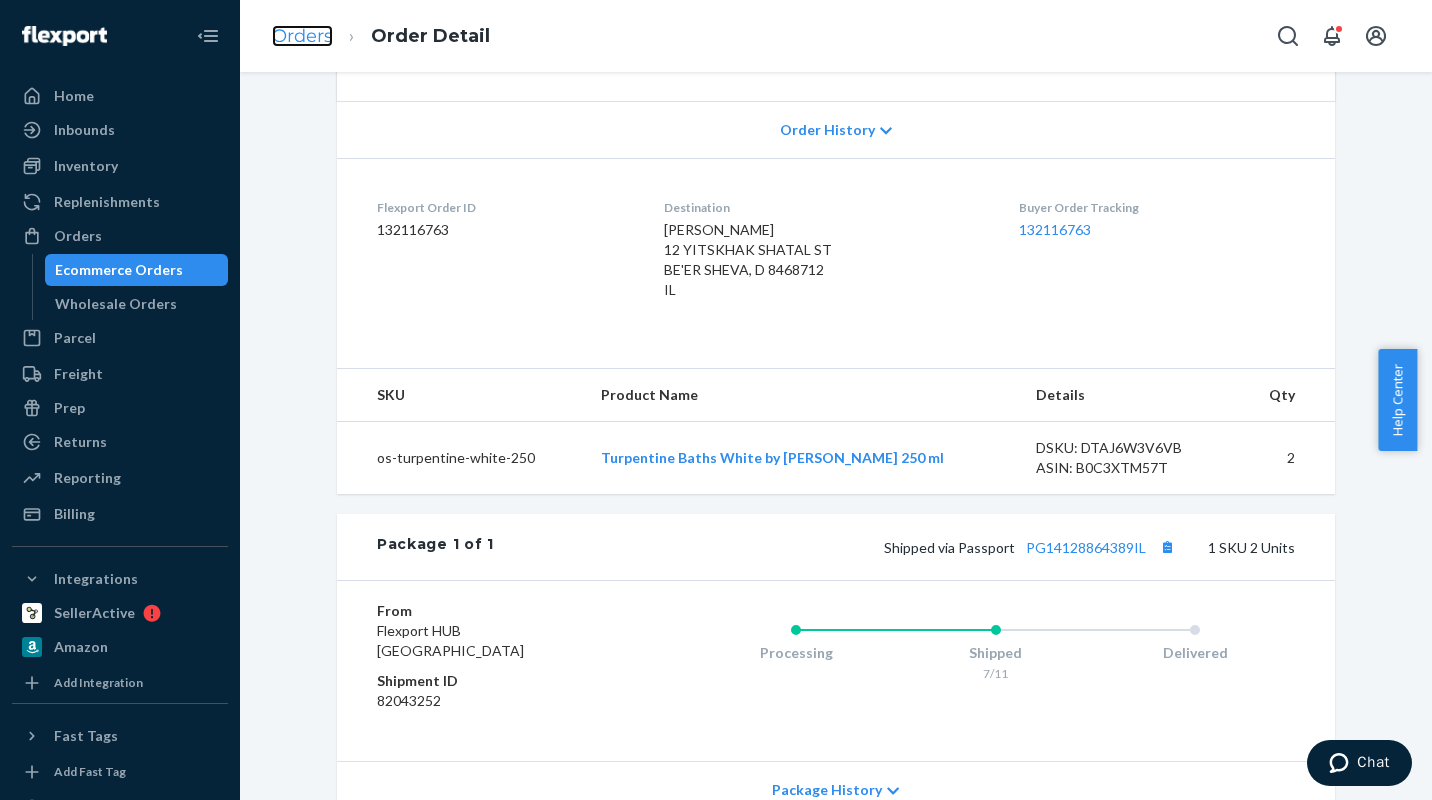 click on "Orders" at bounding box center [302, 36] 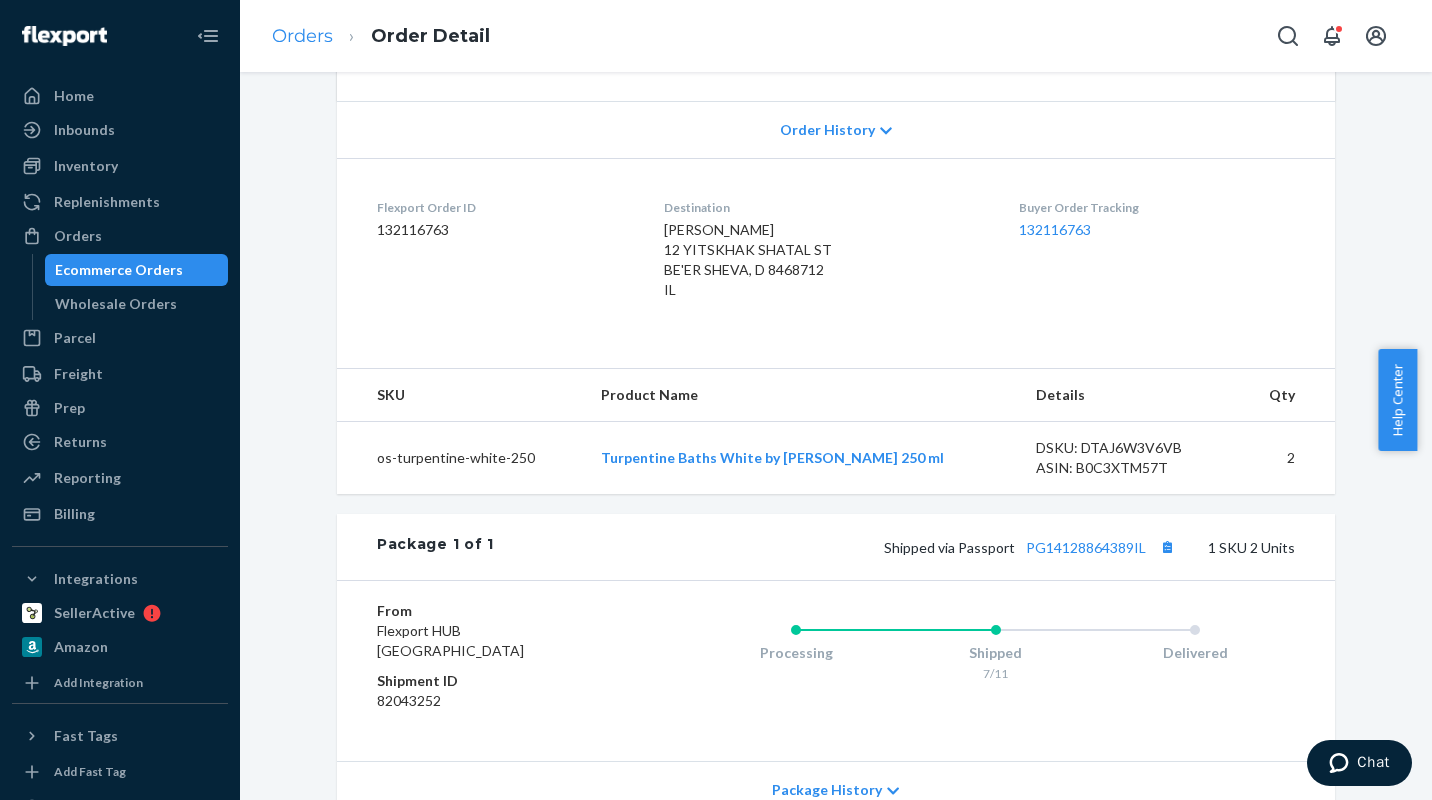 scroll, scrollTop: 0, scrollLeft: 0, axis: both 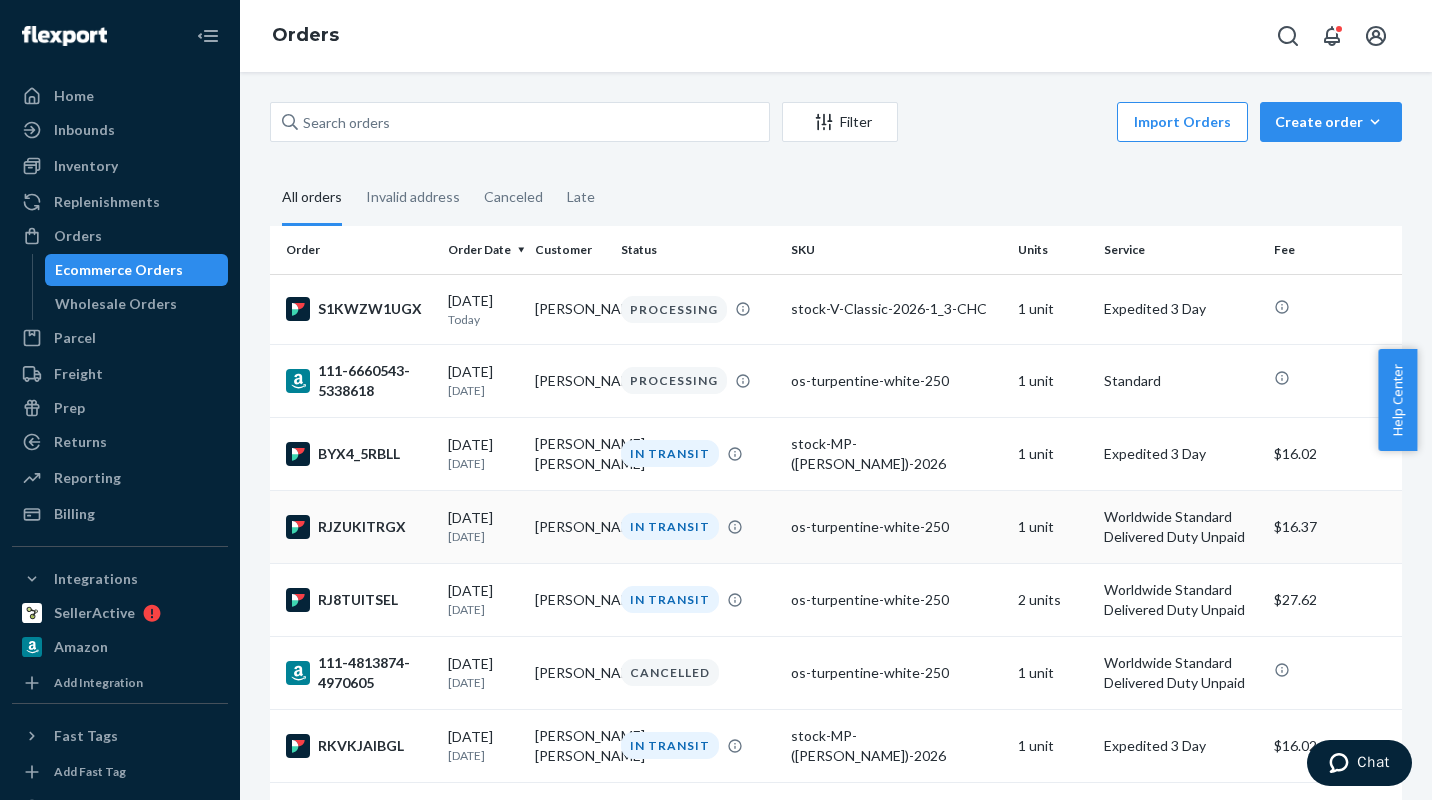 click on "[PERSON_NAME]" at bounding box center [570, 526] 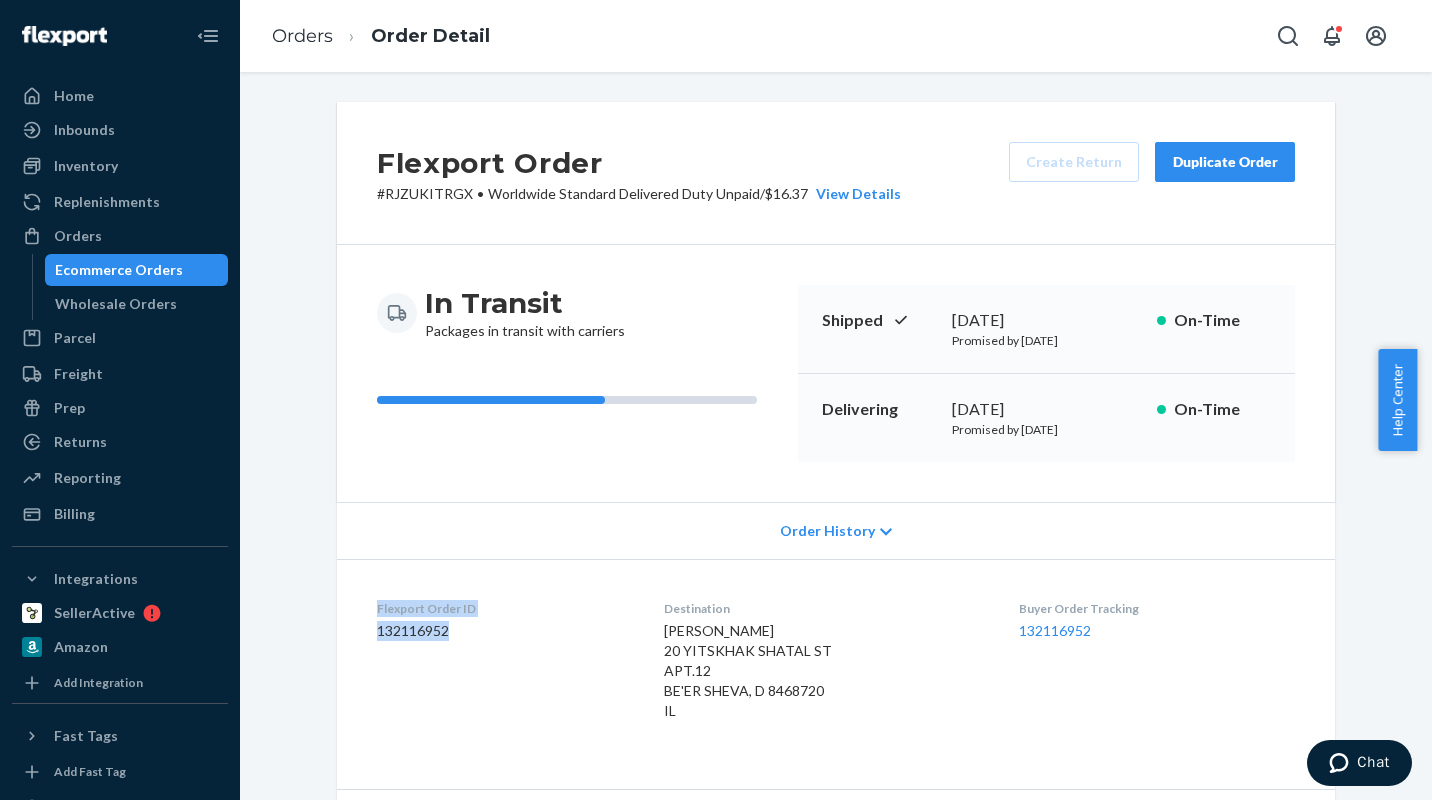 drag, startPoint x: 371, startPoint y: 604, endPoint x: 441, endPoint y: 623, distance: 72.53275 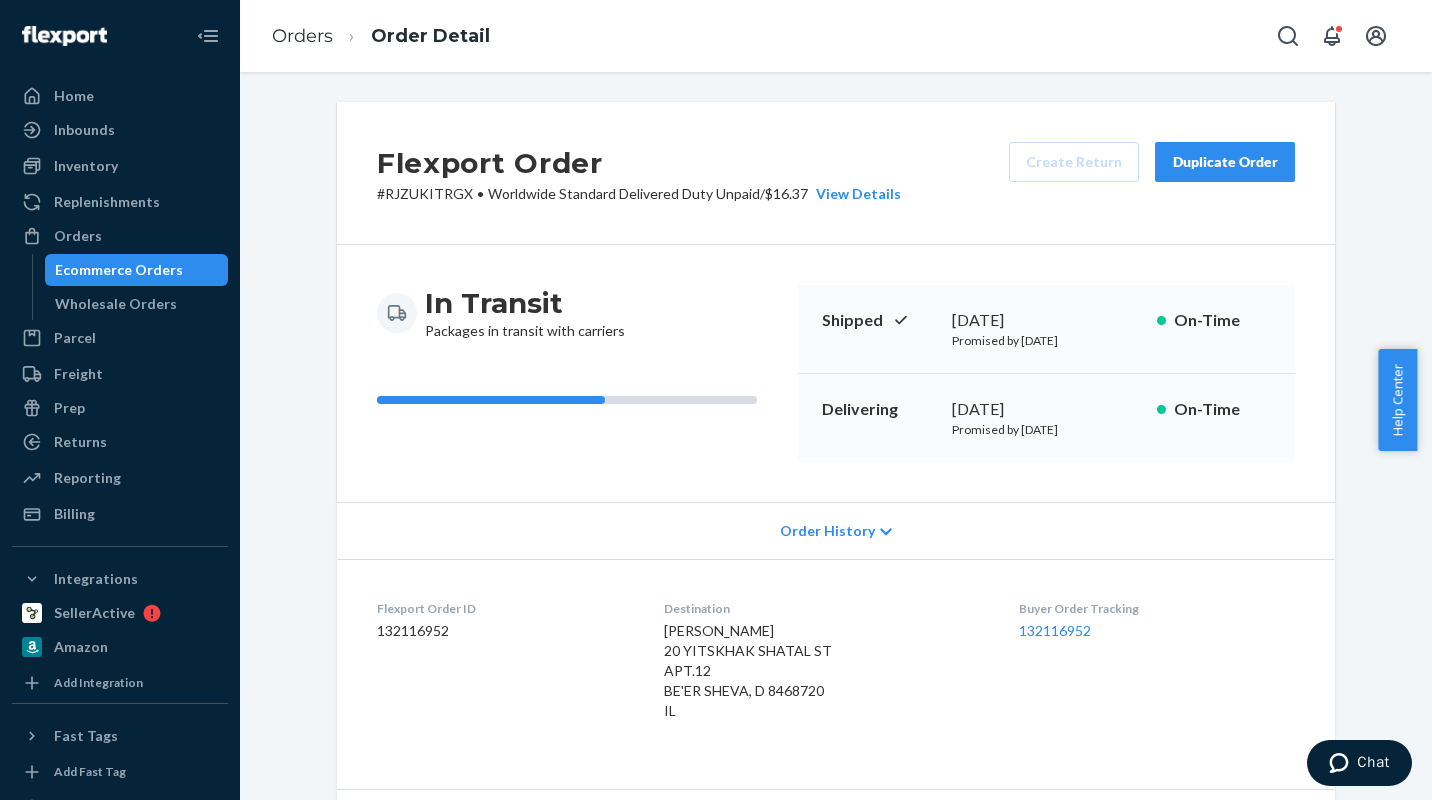 click on "Flexport Order ID 132116952 Destination SONIA KRIVONOS
20 YITSKHAK SHATAL ST
APT.12
BE'ER SHEVA, D 8468720
IL Buyer Order Tracking 132116952" at bounding box center [836, 664] 